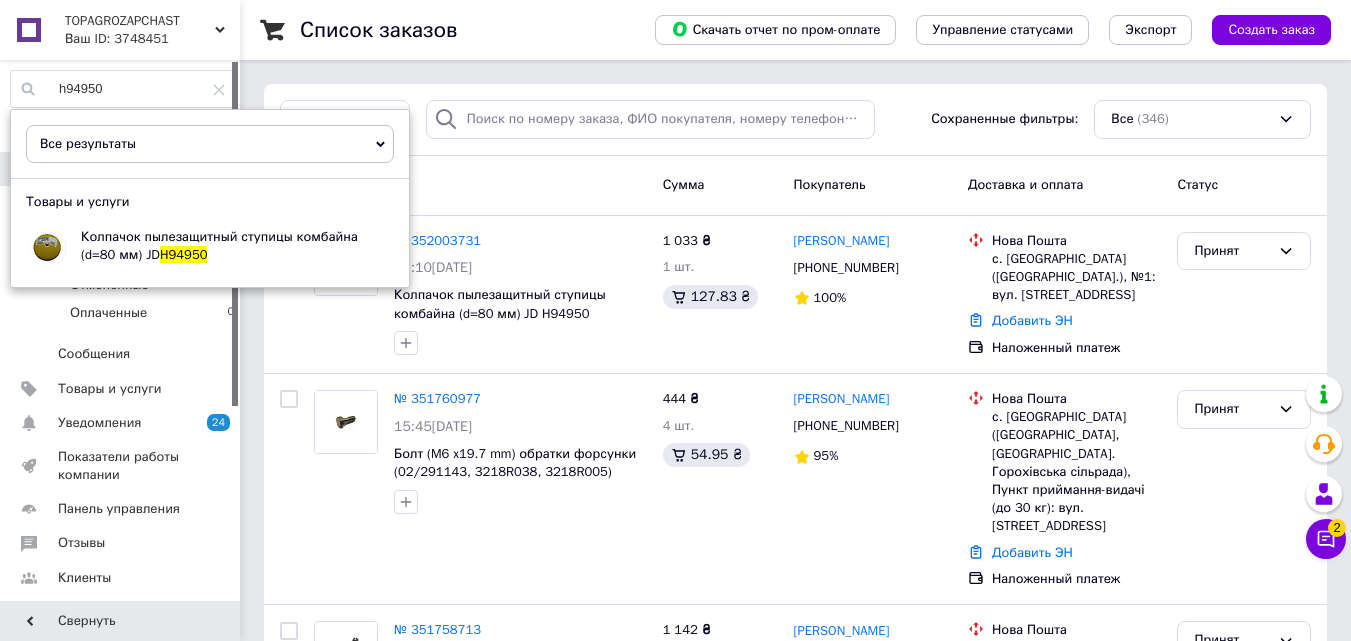 scroll, scrollTop: 0, scrollLeft: 0, axis: both 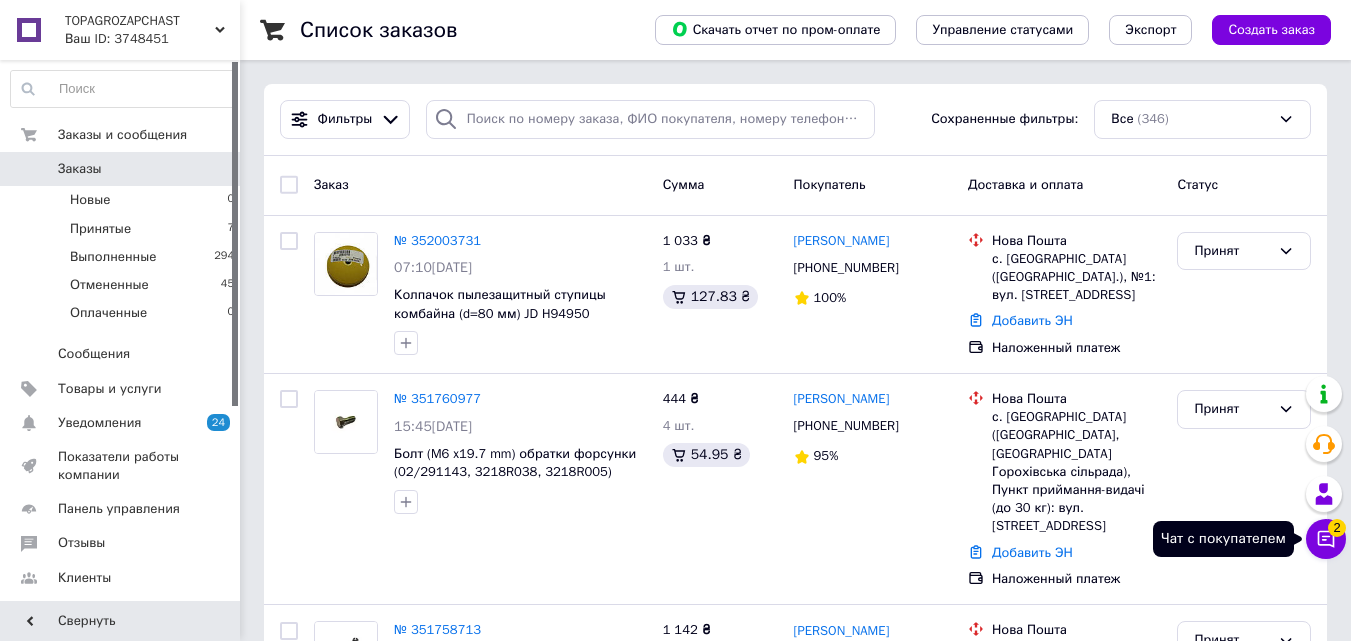click 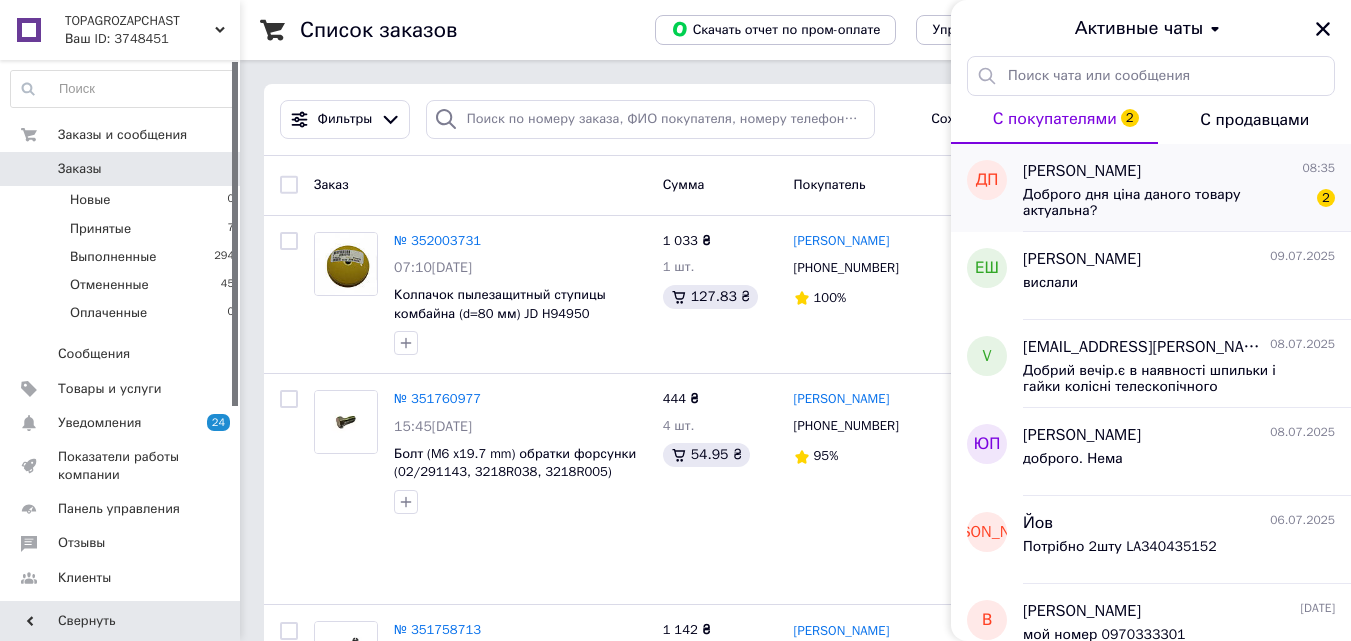 click on "Доброго дня ціна даного товару актуальна? 2" at bounding box center (1179, 201) 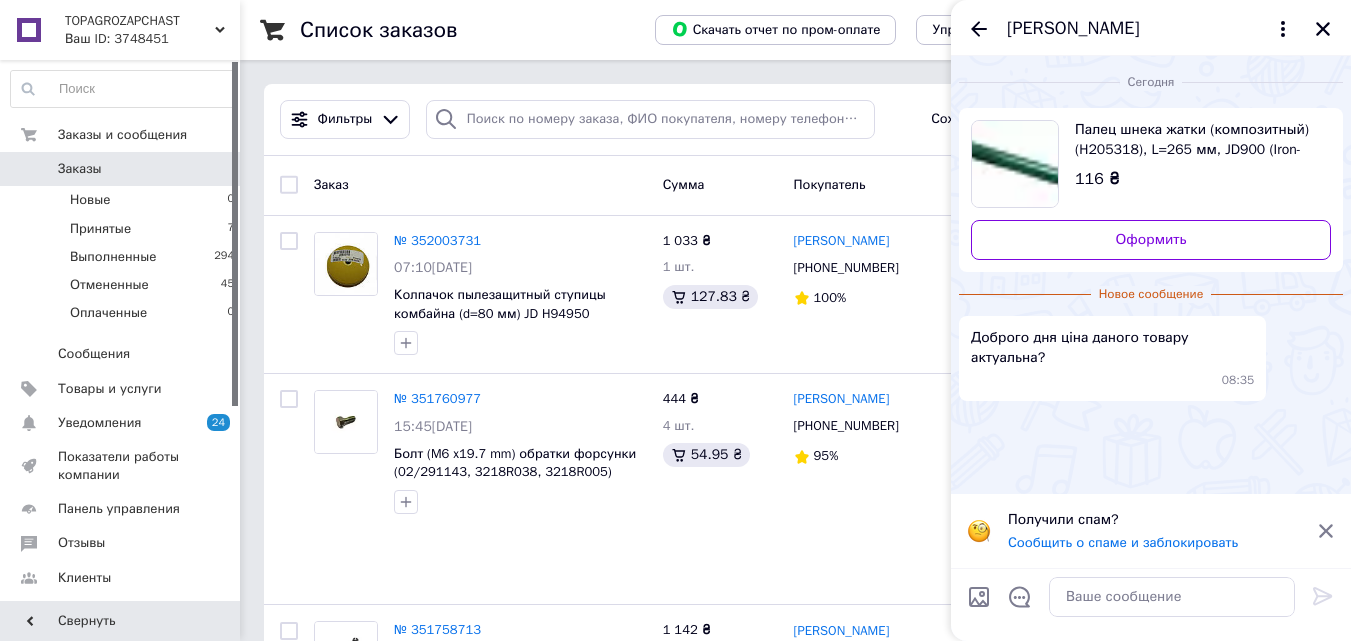 click on "Палец шнека жатки (композитный) (H205318), L=265 мм, JD900 (Iron-Plast) H205318" at bounding box center [1195, 140] 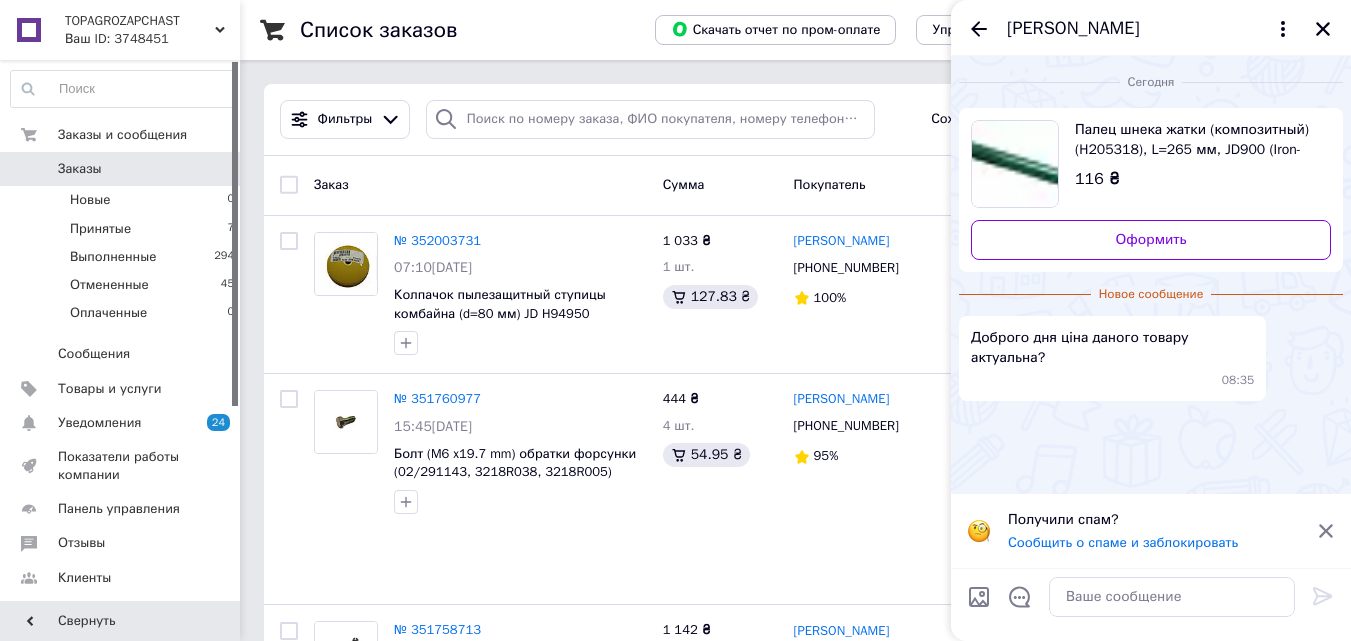 click at bounding box center (123, 89) 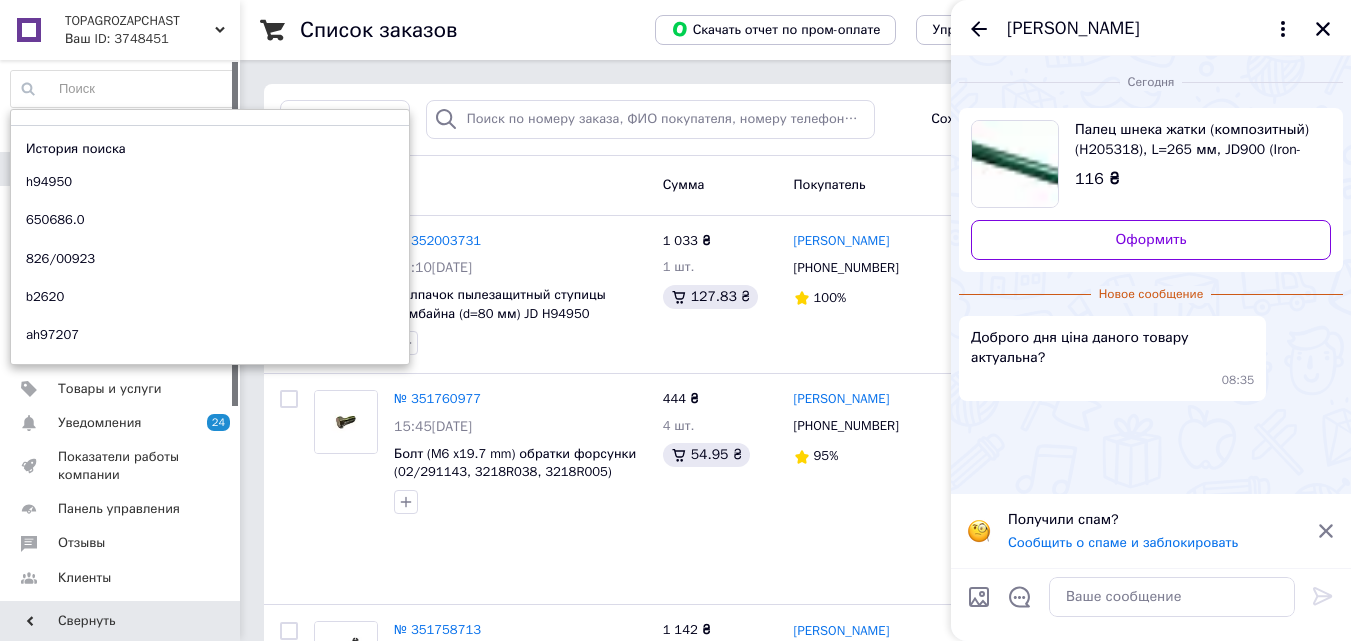 paste on "h205318" 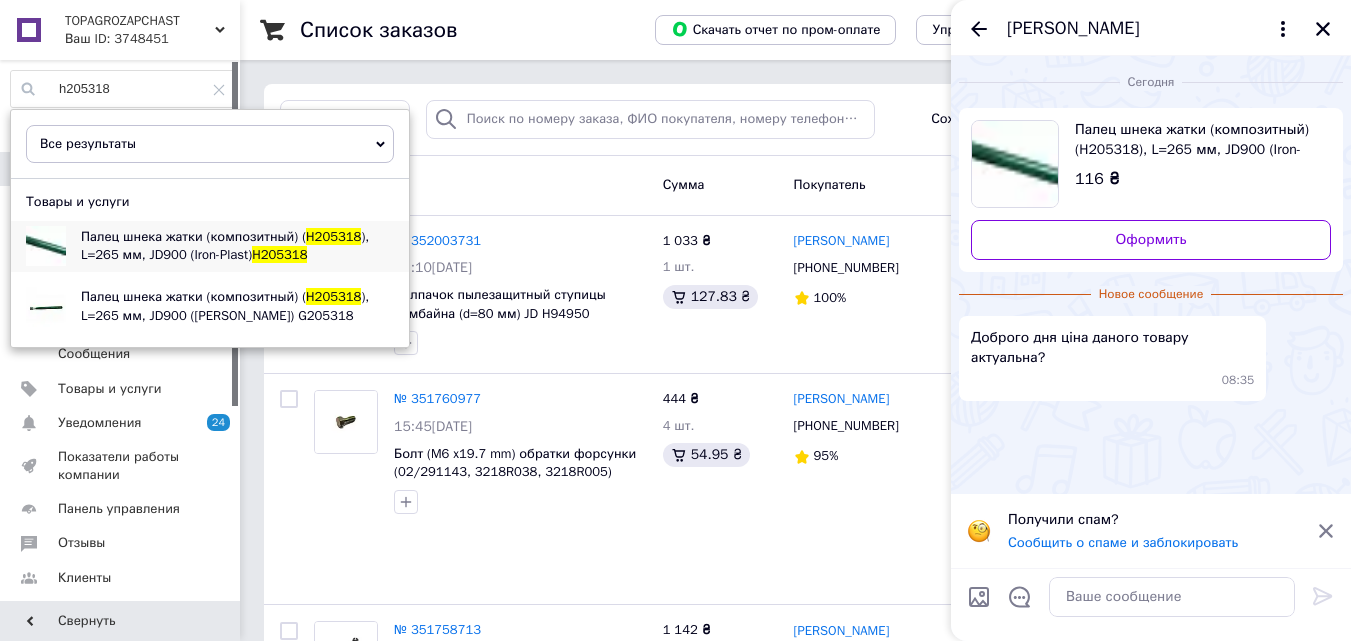 type on "h205318" 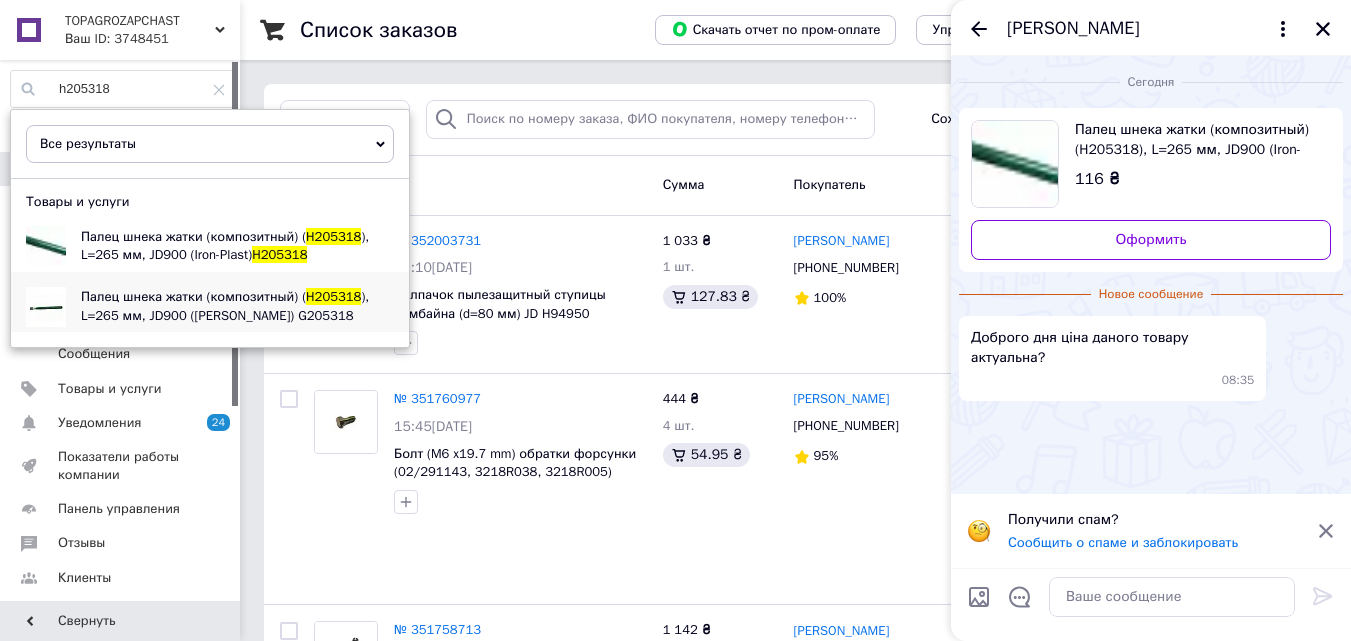 click on "), L=265 мм, JD900 (Greenly) G205318" at bounding box center [225, 305] 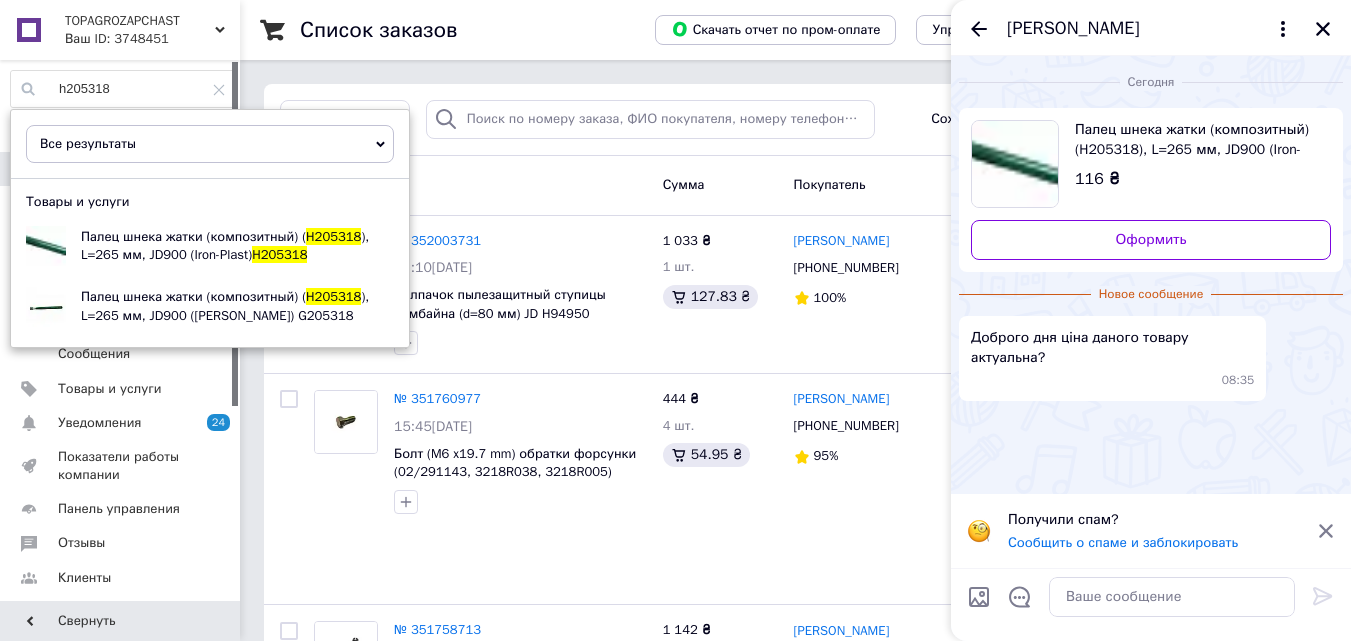 click on "Дима Петрович" at bounding box center [1073, 29] 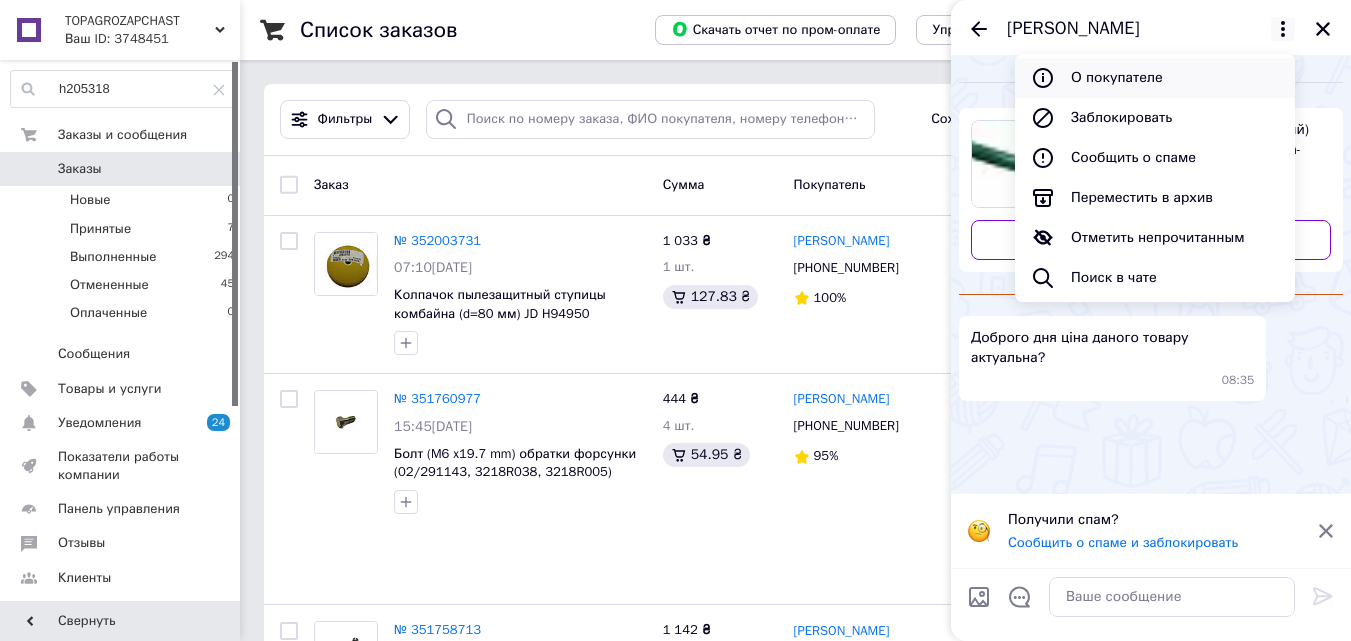 click on "О покупателе" at bounding box center (1155, 78) 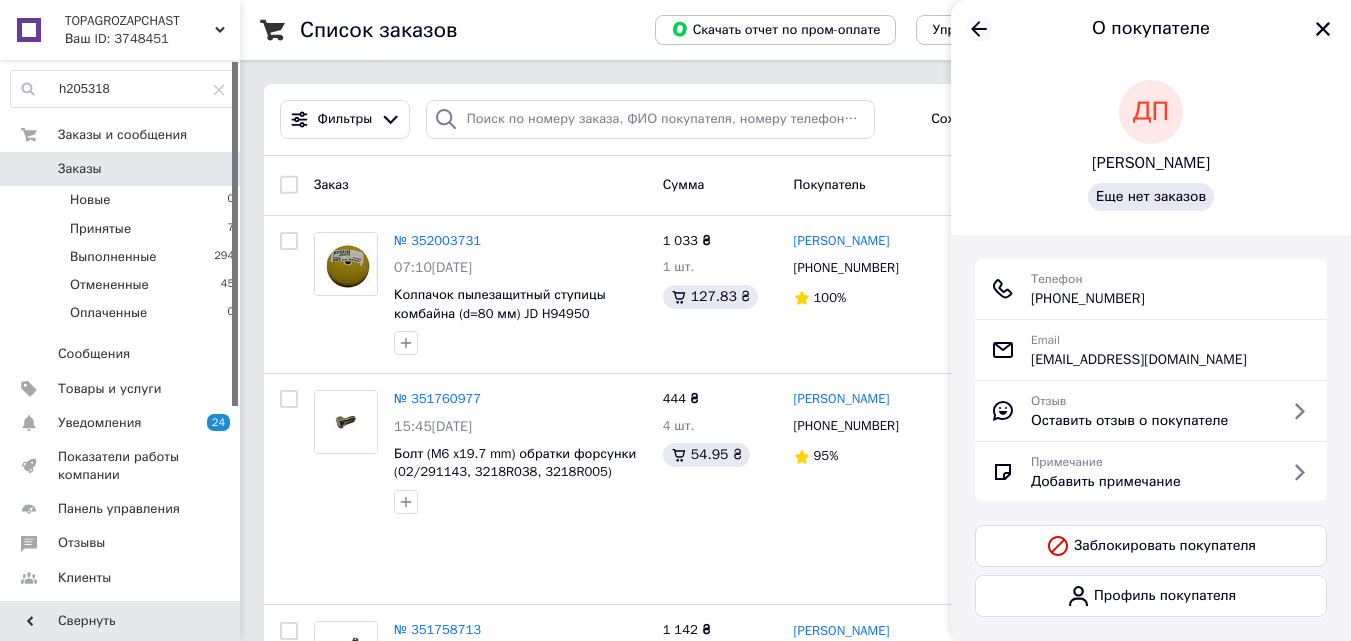 click 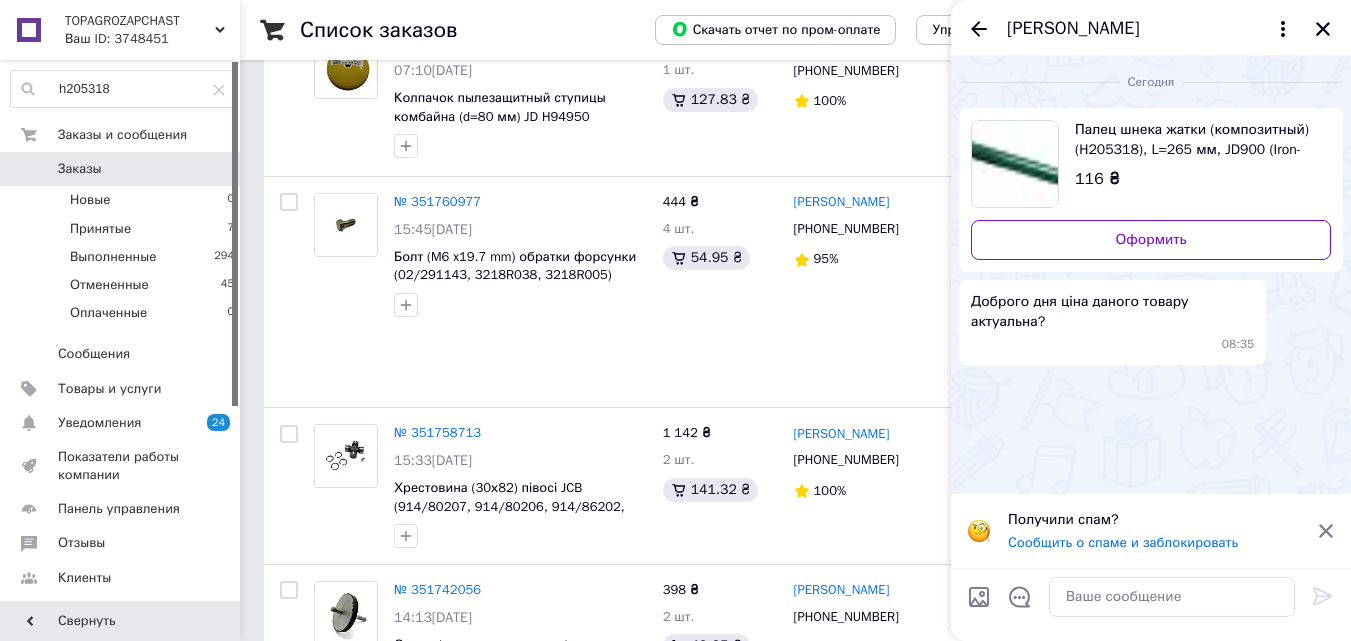 scroll, scrollTop: 200, scrollLeft: 0, axis: vertical 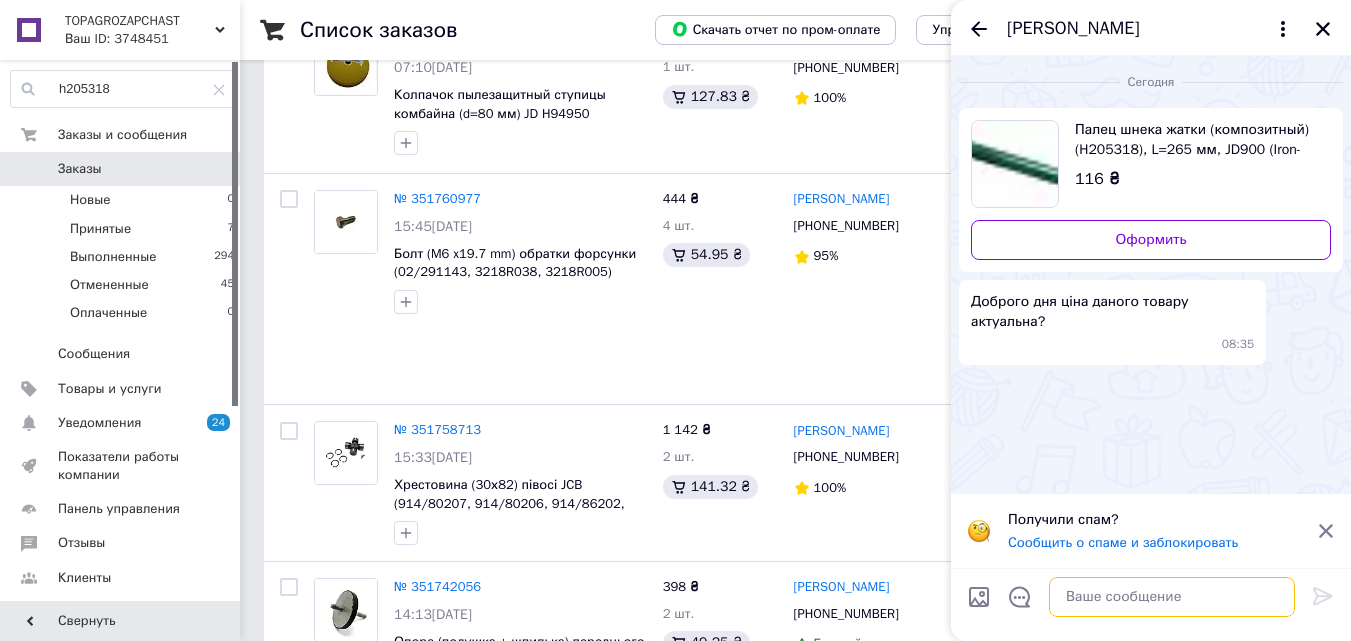 click at bounding box center [1172, 597] 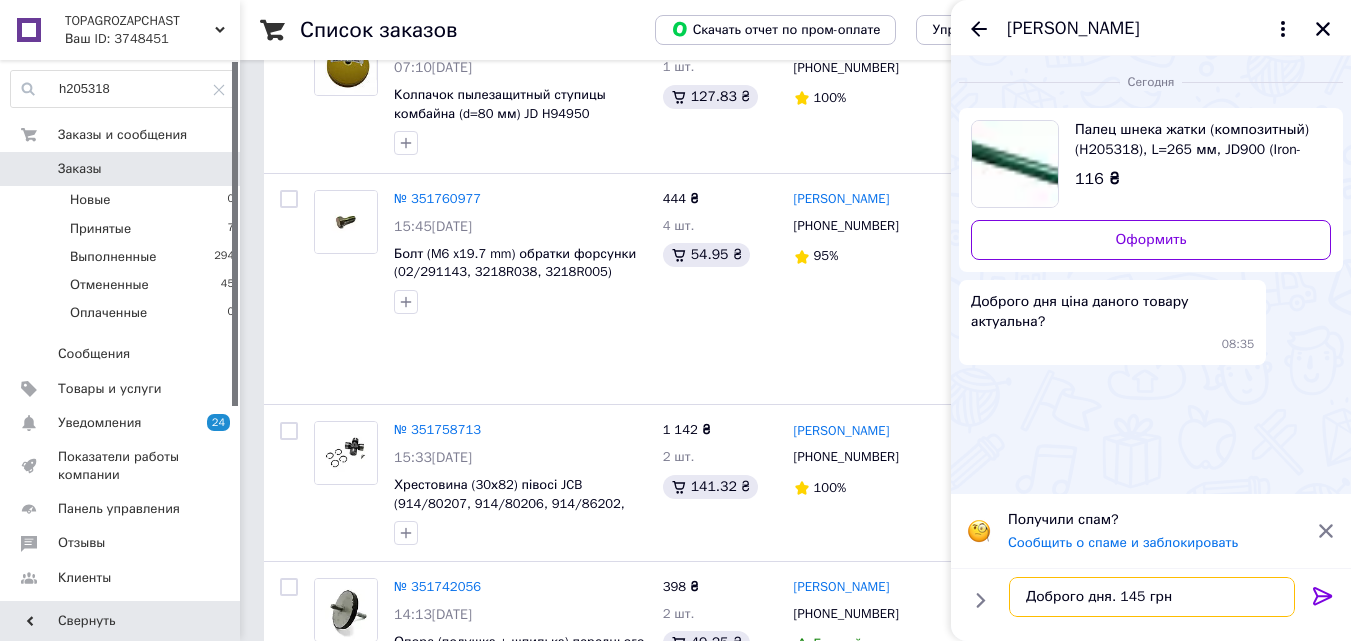 type on "Доброго дня. 145 грн" 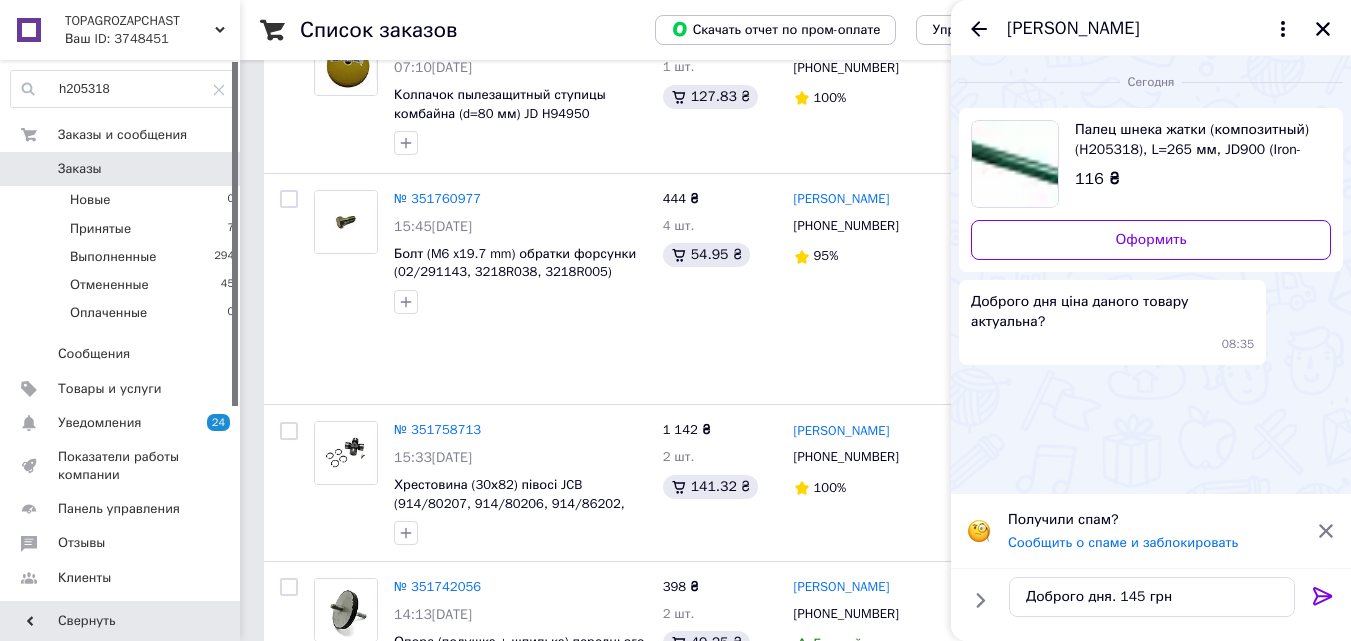 click 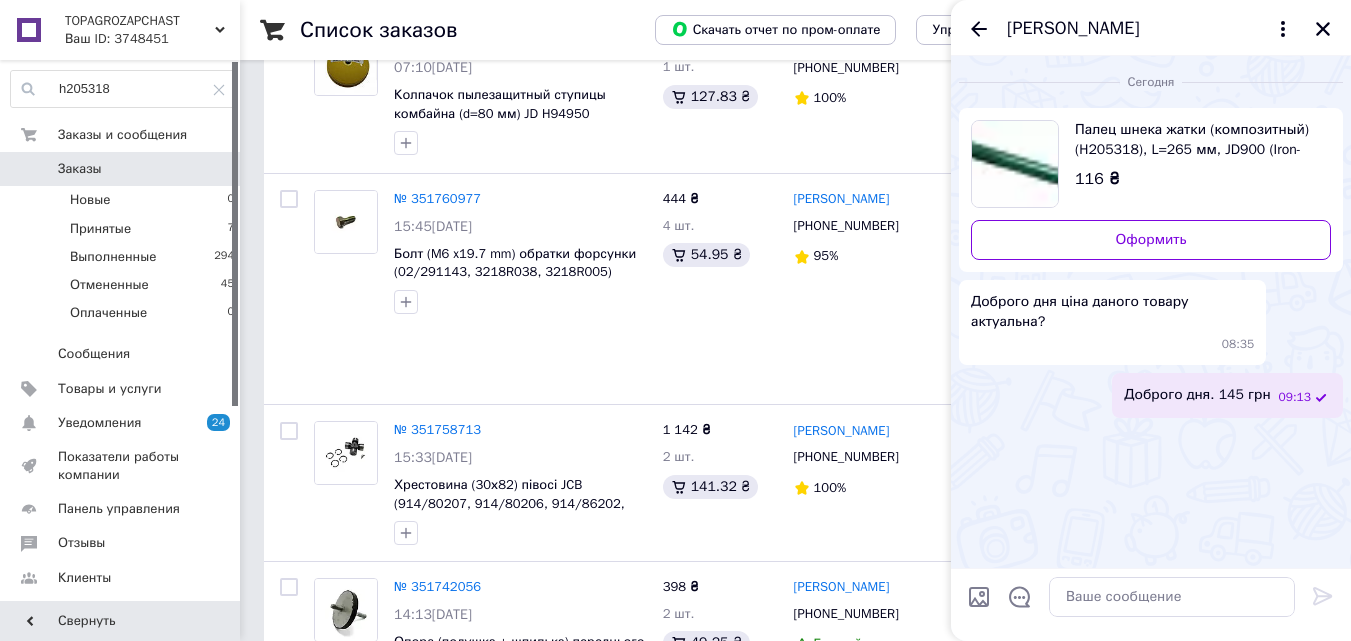 click on "Дима Петрович" at bounding box center (1073, 29) 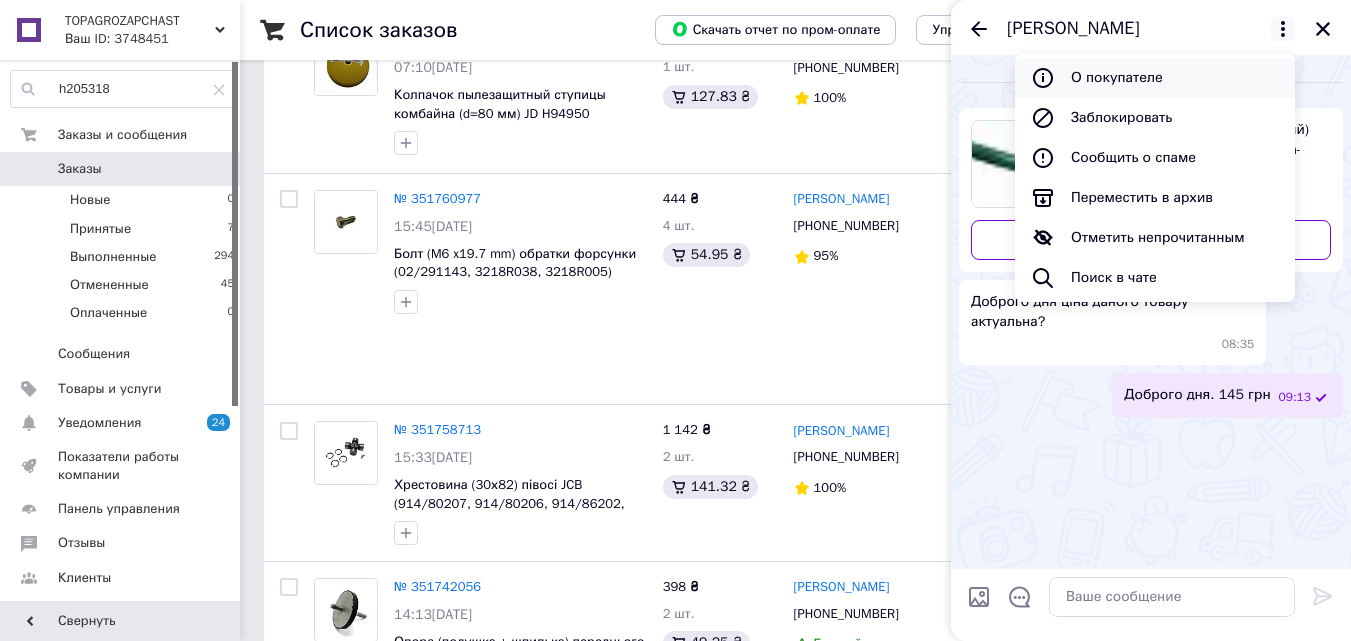 click on "О покупателе" at bounding box center (1155, 78) 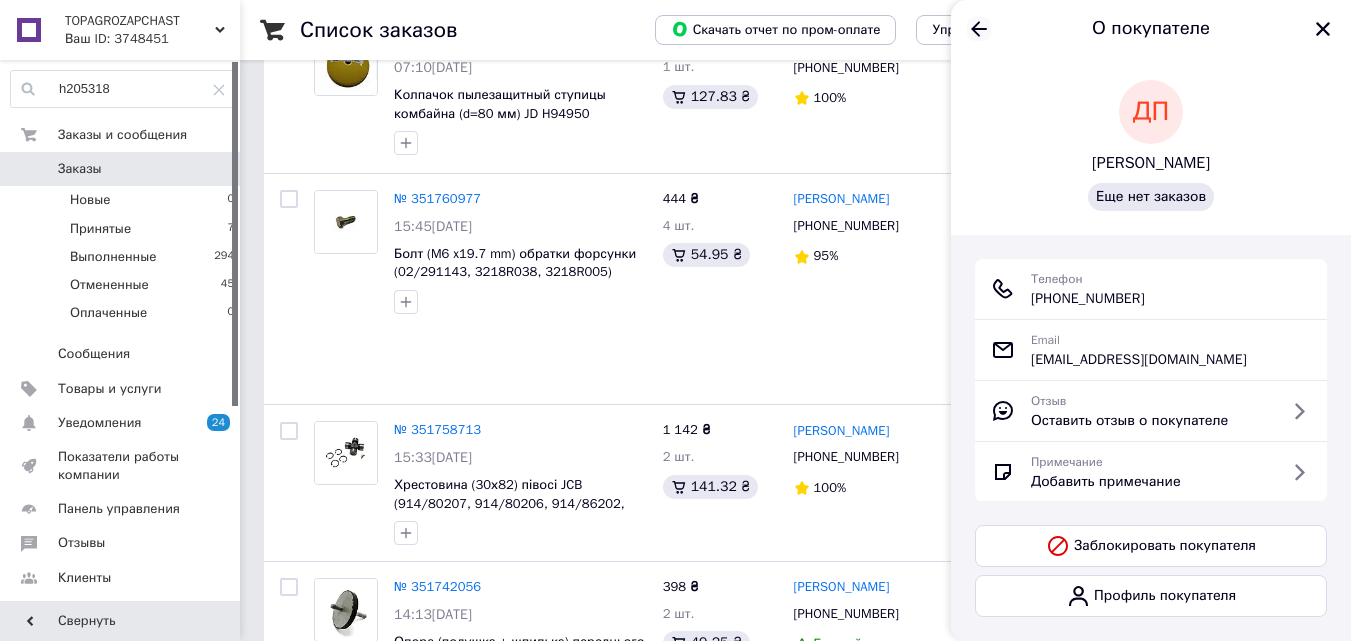 click 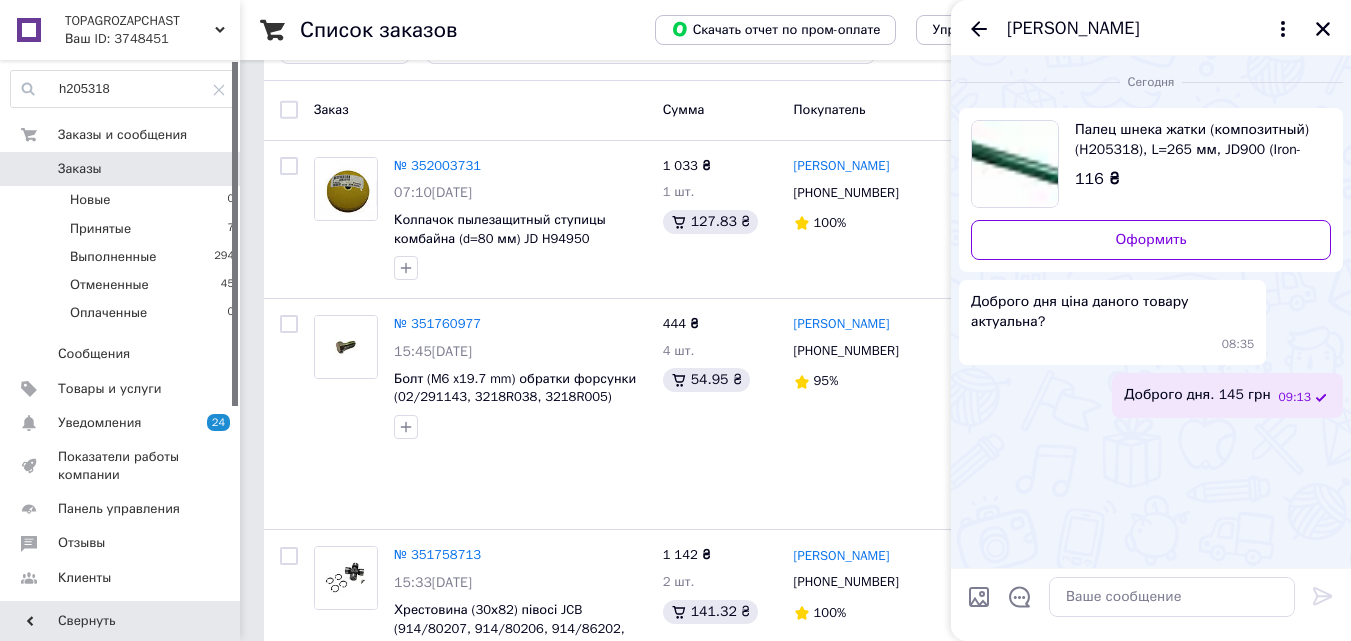 scroll, scrollTop: 0, scrollLeft: 0, axis: both 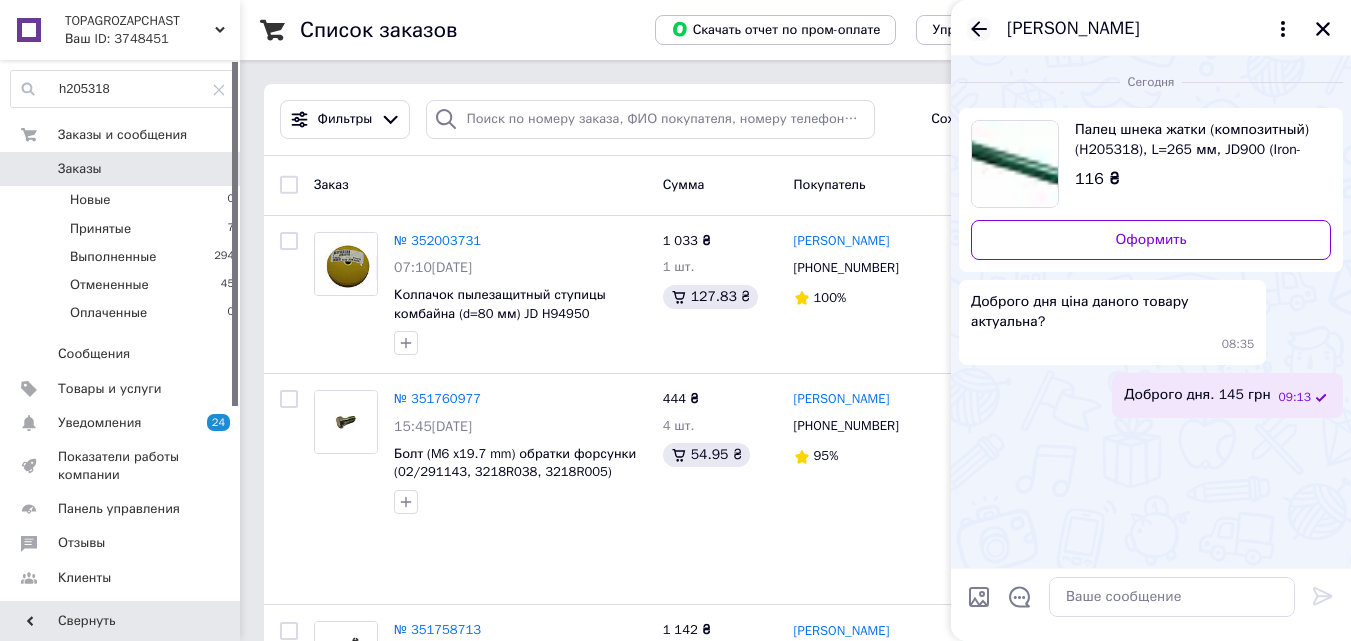 click 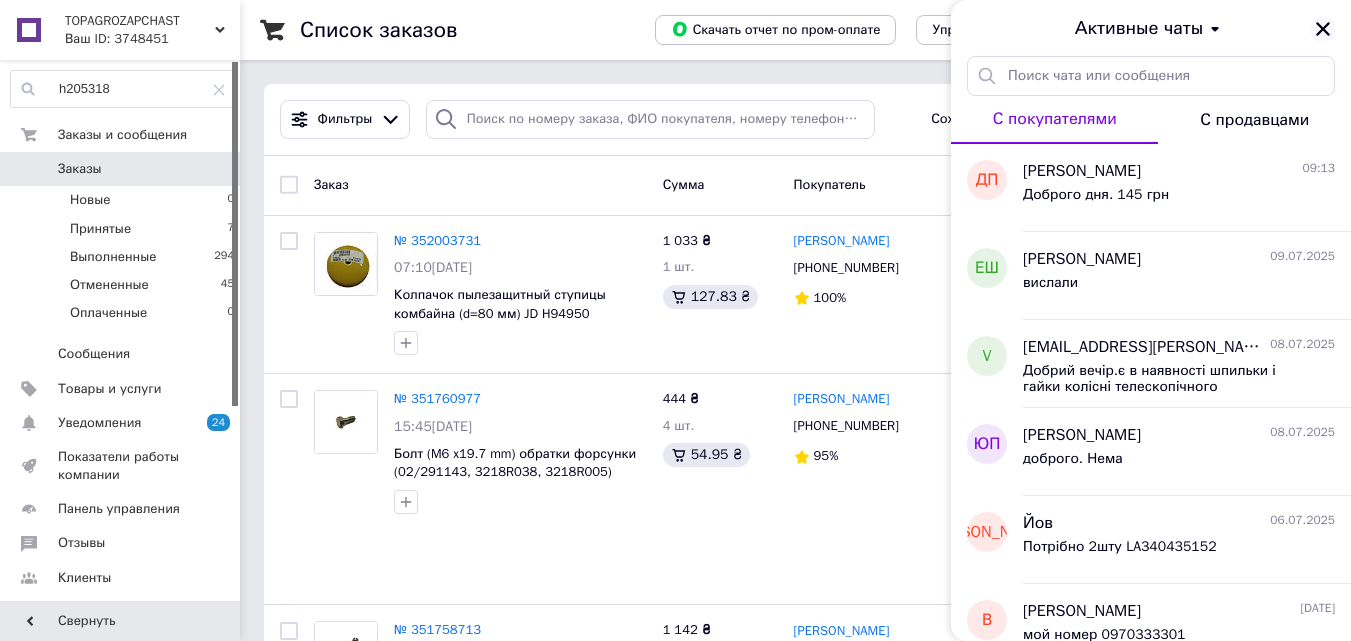 click 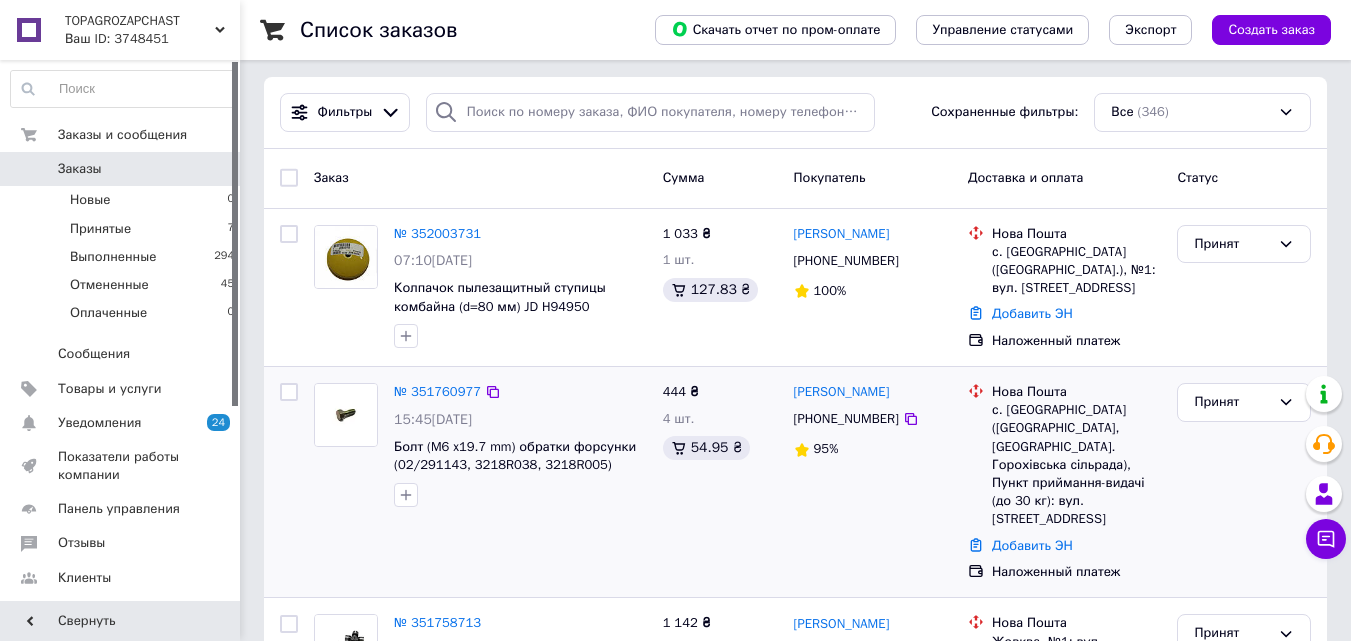 scroll, scrollTop: 0, scrollLeft: 0, axis: both 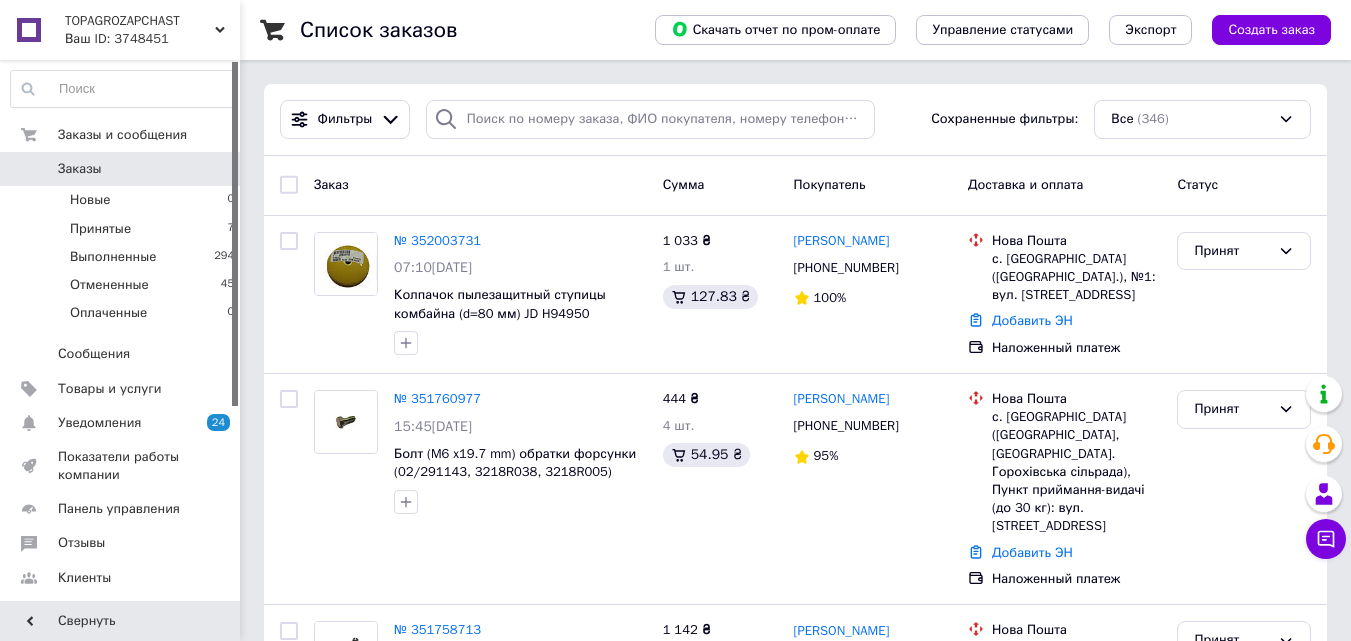 click at bounding box center (123, 89) 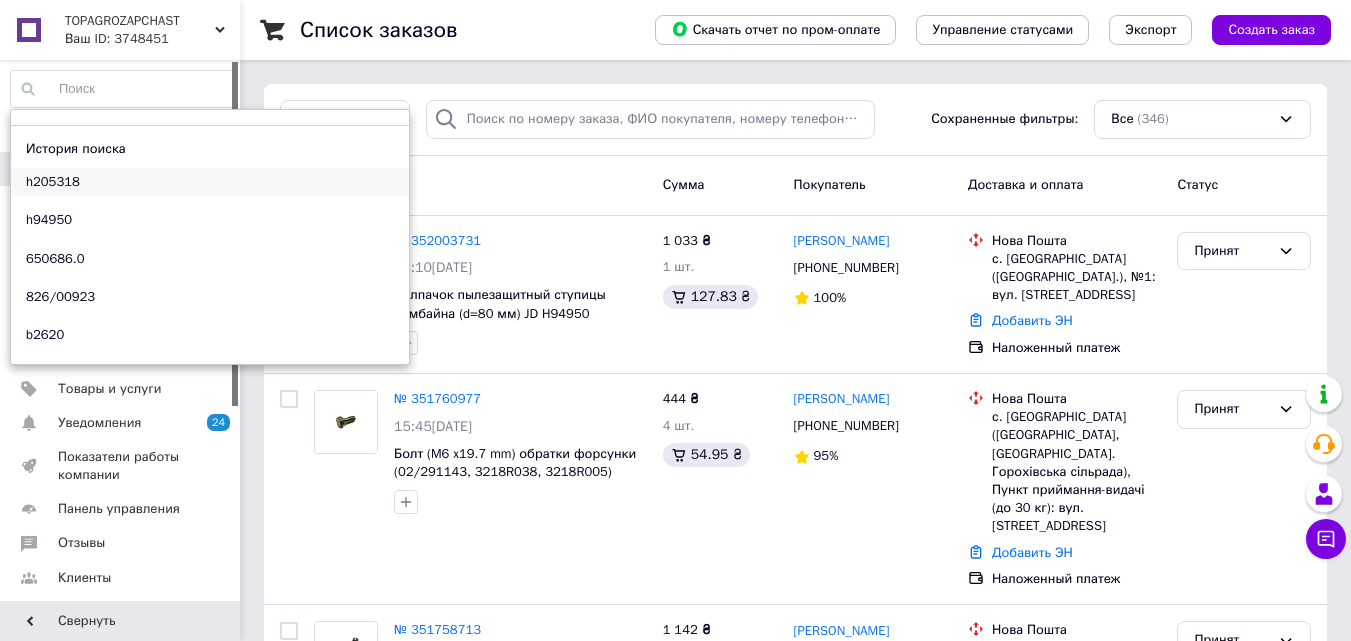paste on "кпе 410" 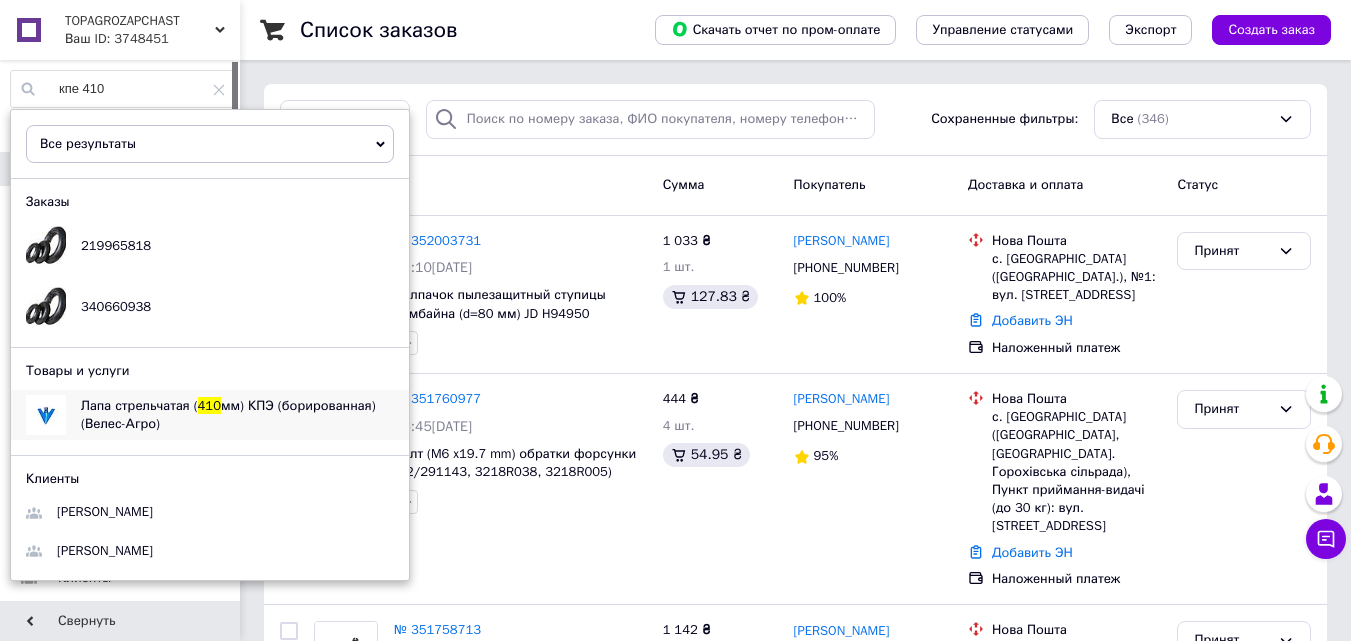 type on "кпе 410" 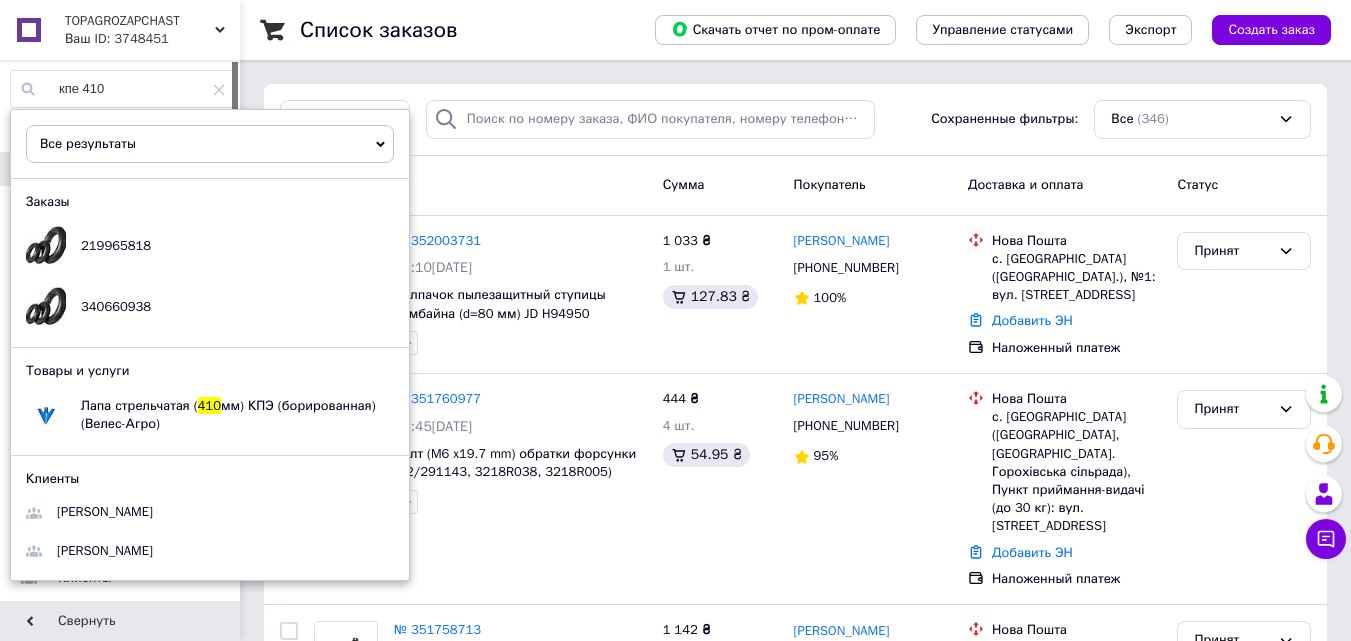 click on "кпе 410" at bounding box center (123, 89) 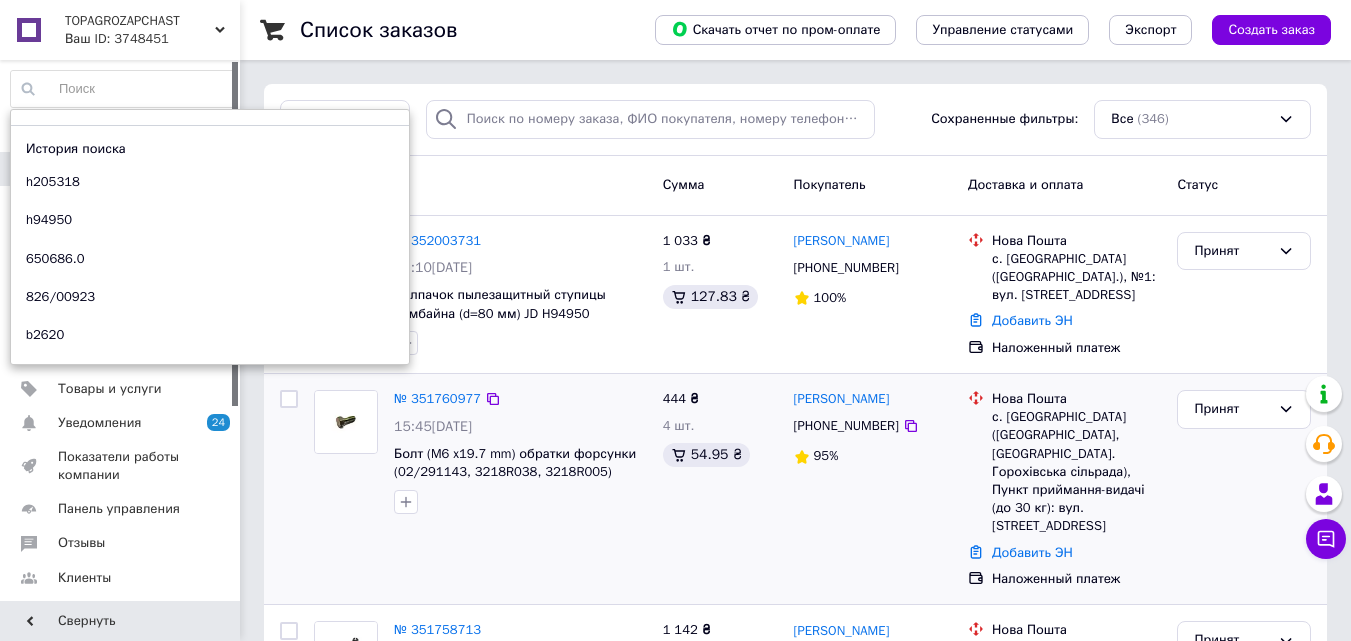 click on "№ 351760977 15:45, 08.07.2025 Болт (M6 x19.7 mm) обратки форсунки (02/291143, 3218R038, 3218R005) (Banjo-bolt) 02/291143 444 ₴ 4 шт. 54.95 ₴ Татьяна Кравченко +380689977958 95% Нова Пошта с. Олександрівка (Миколаївська обл., Баштанський р-н. Горохівська сільрада), Пункт приймання-видачі (до 30 кг): вул. Центральна, 3а Добавить ЭН Наложенный платеж Принят" at bounding box center (795, 489) 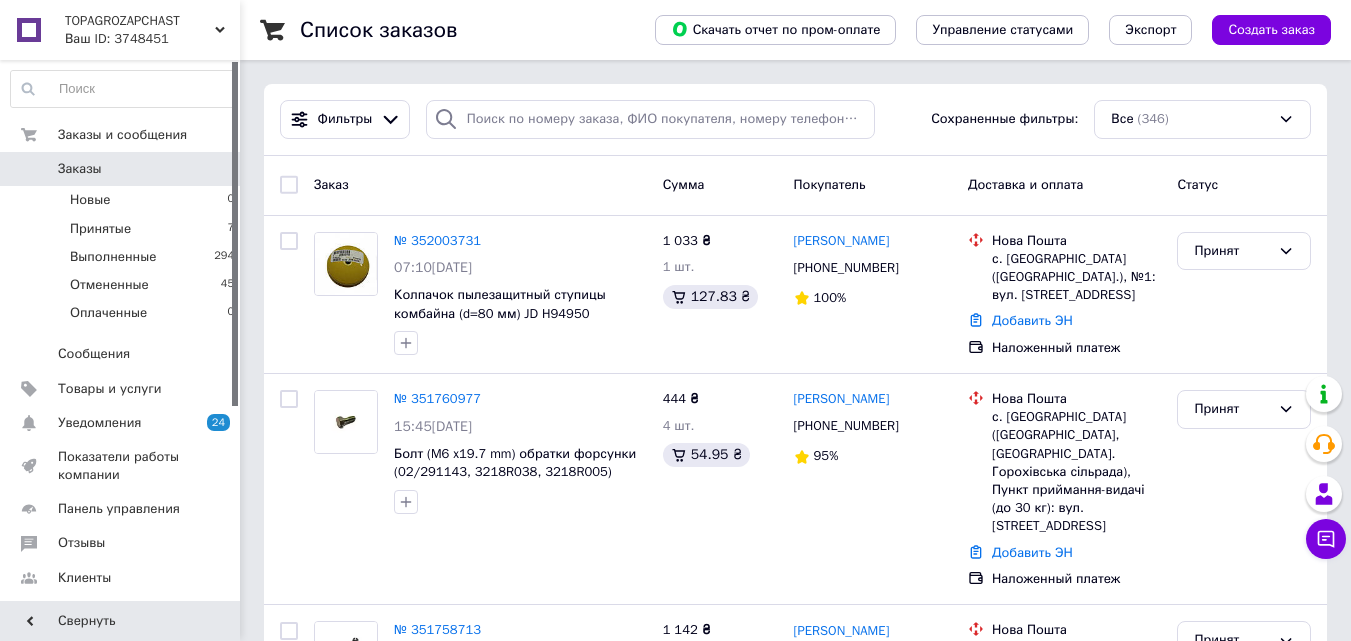 click on "Заказы" at bounding box center (121, 169) 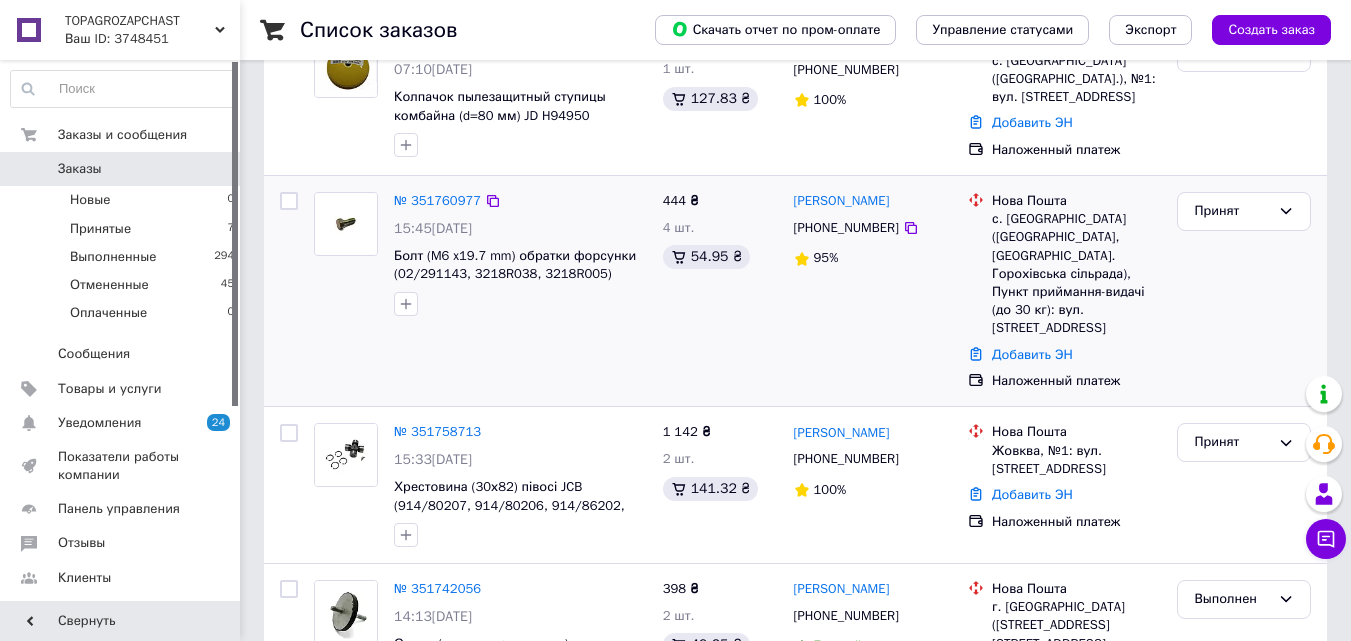 scroll, scrollTop: 200, scrollLeft: 0, axis: vertical 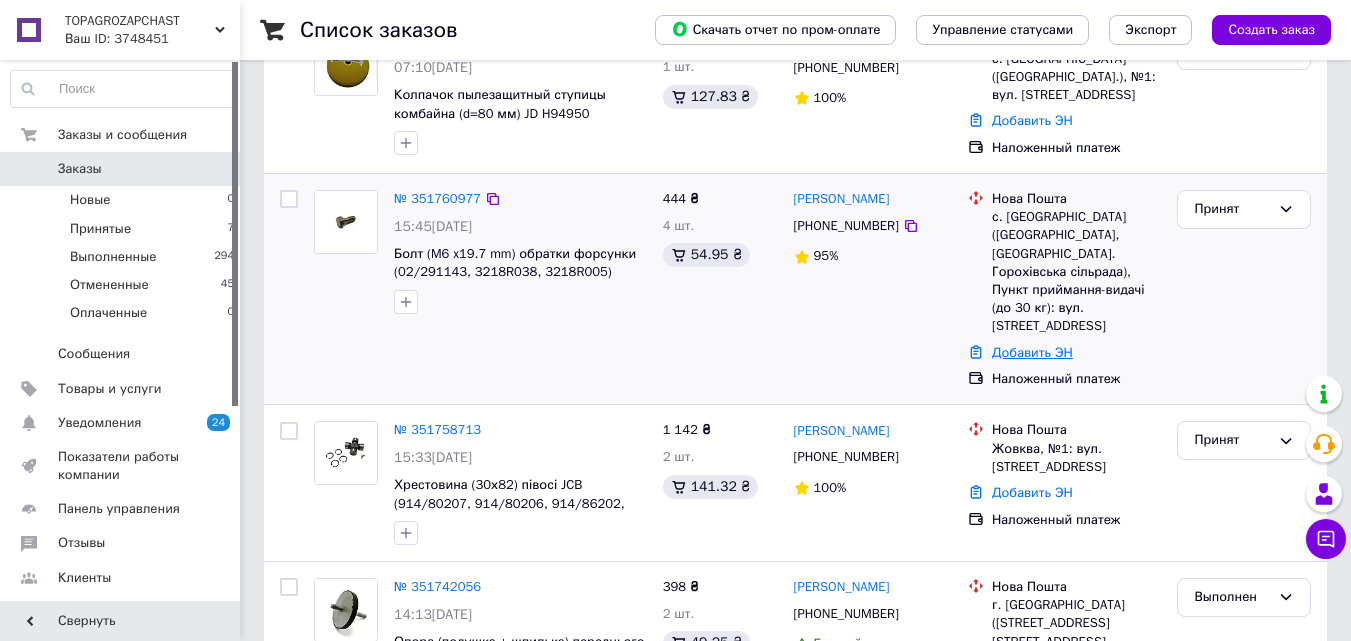 click on "Добавить ЭН" at bounding box center [1032, 352] 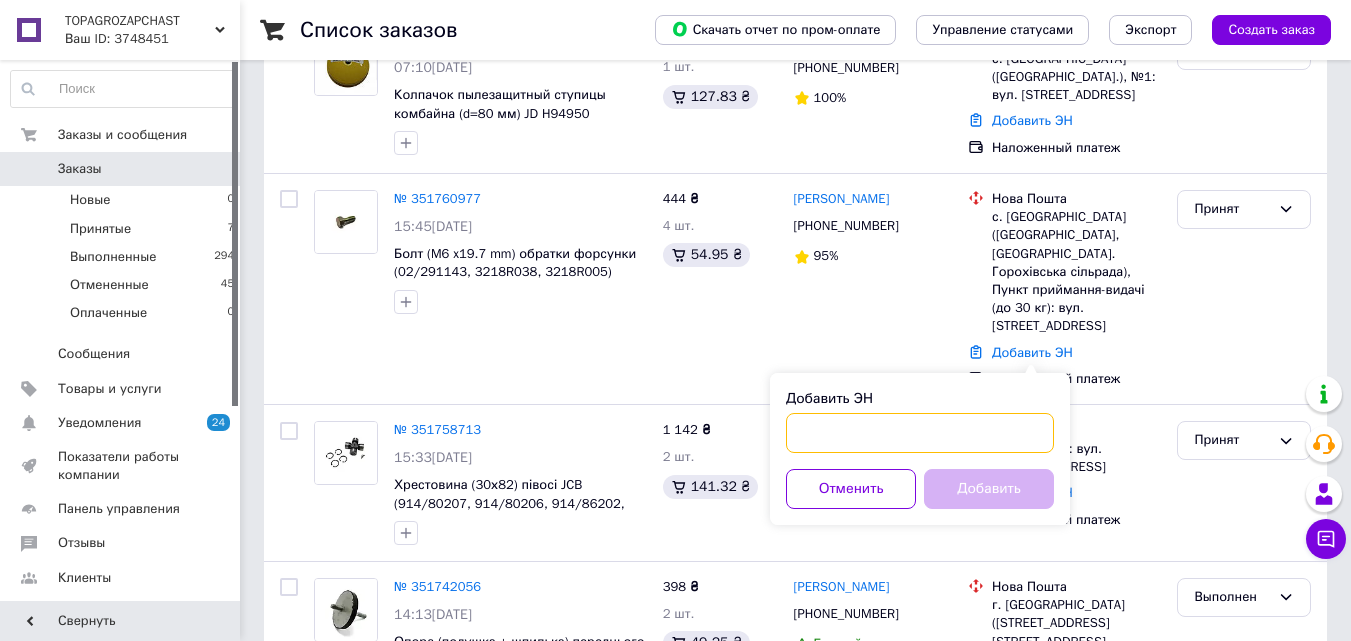 click on "Добавить ЭН" at bounding box center (920, 433) 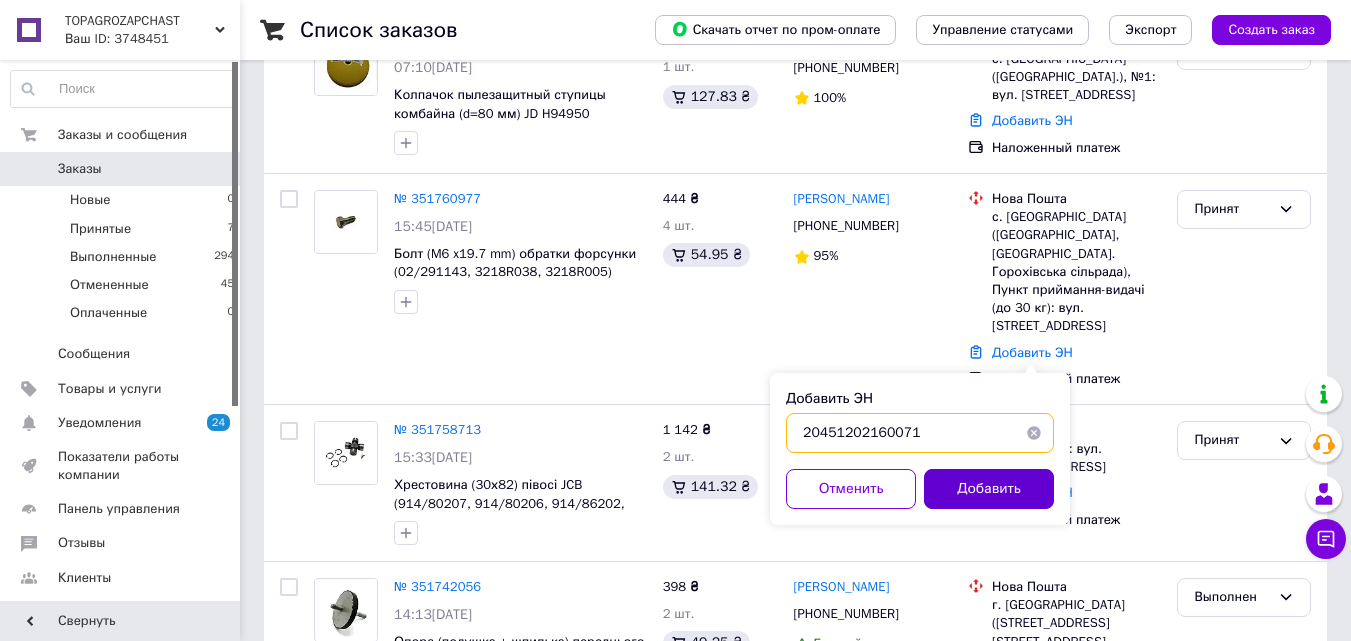 type on "20451202160071" 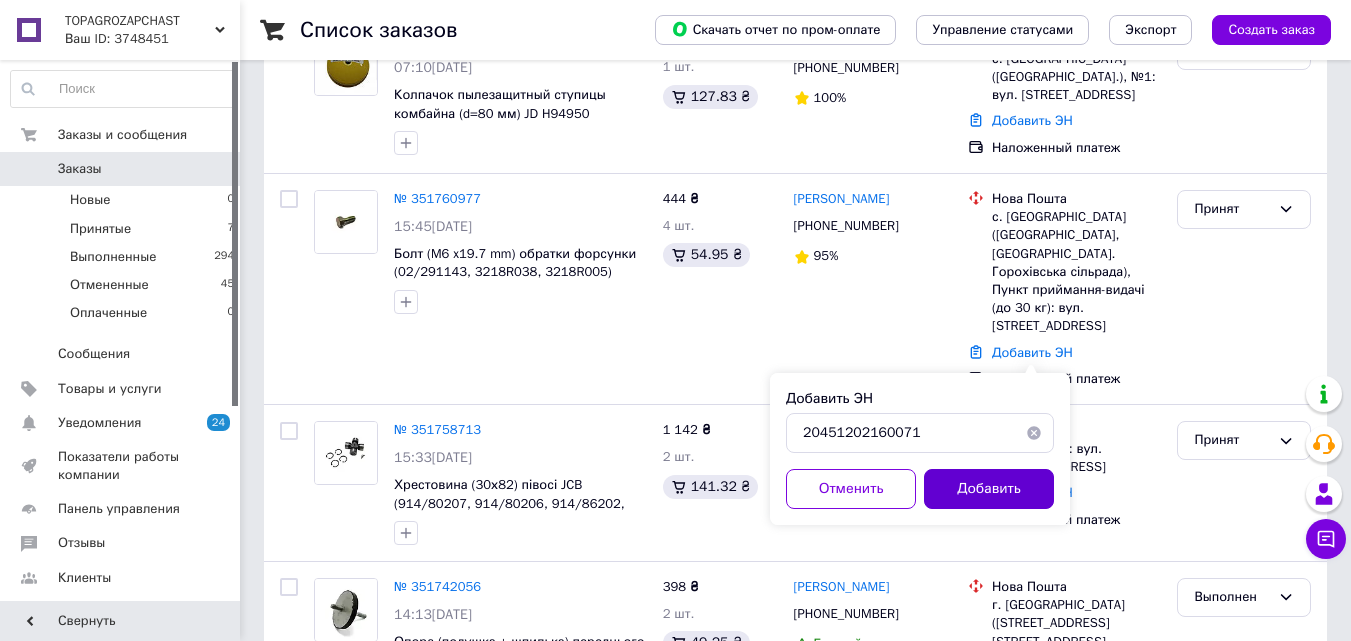 click on "Добавить" at bounding box center (989, 489) 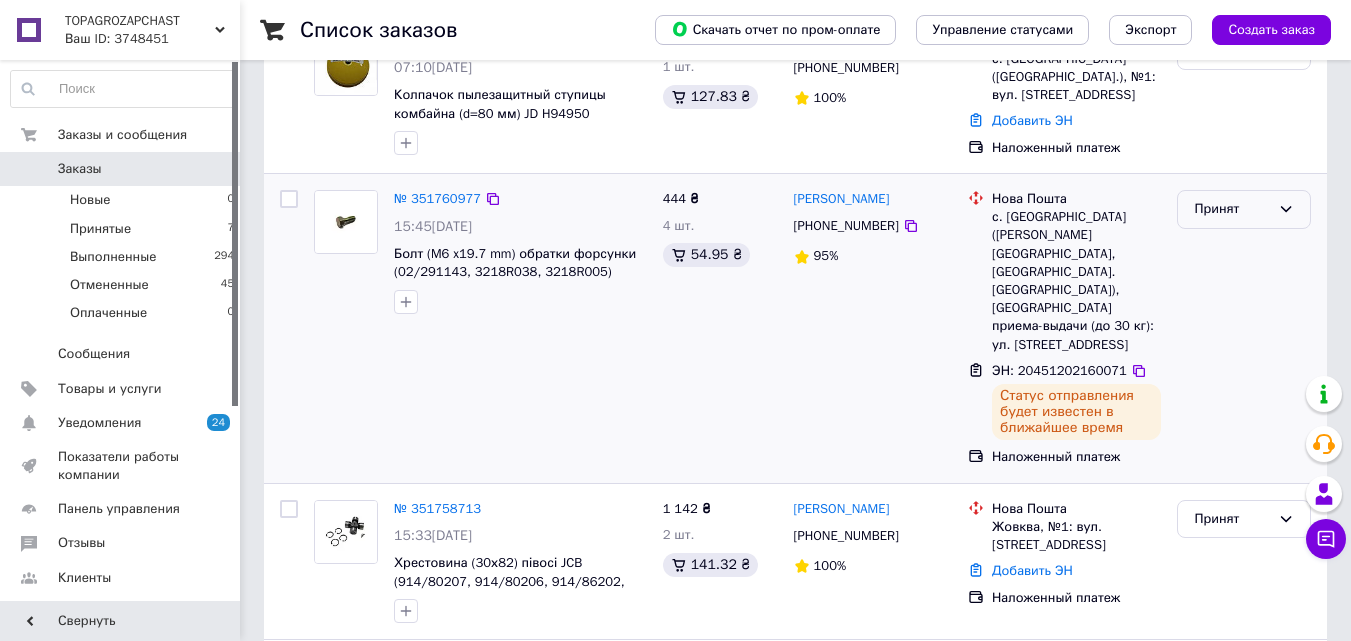 click on "Принят" at bounding box center (1232, 209) 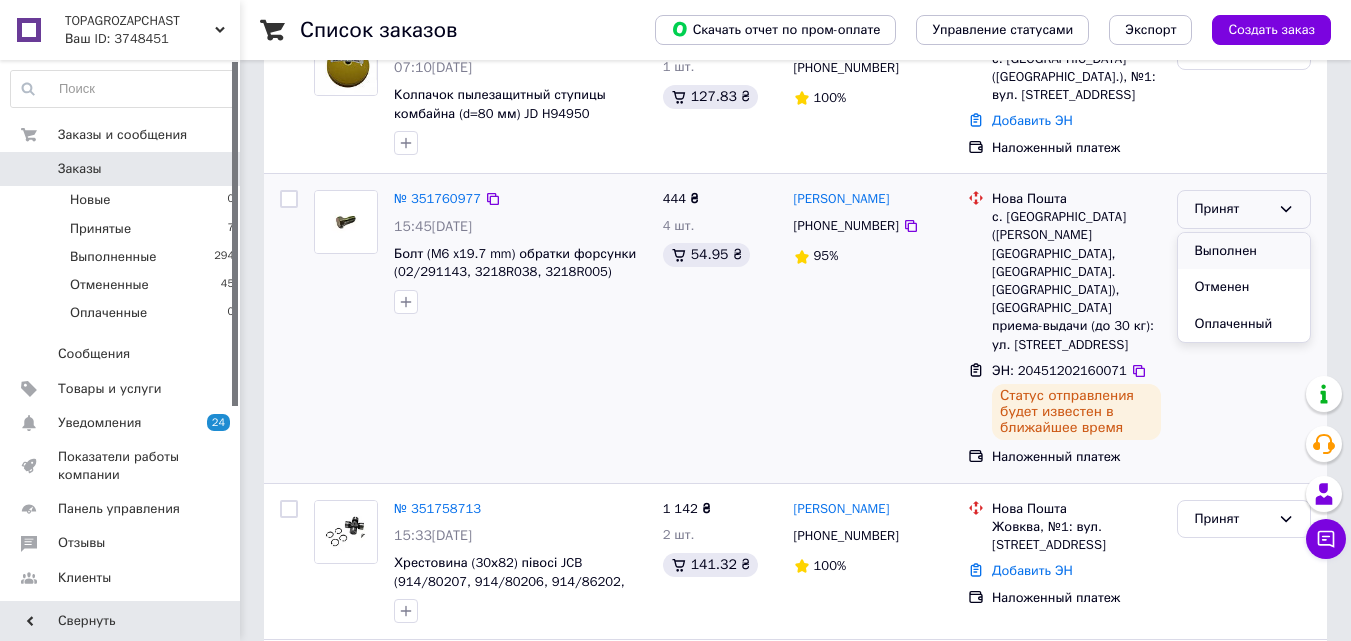 click on "Выполнен" at bounding box center [1244, 251] 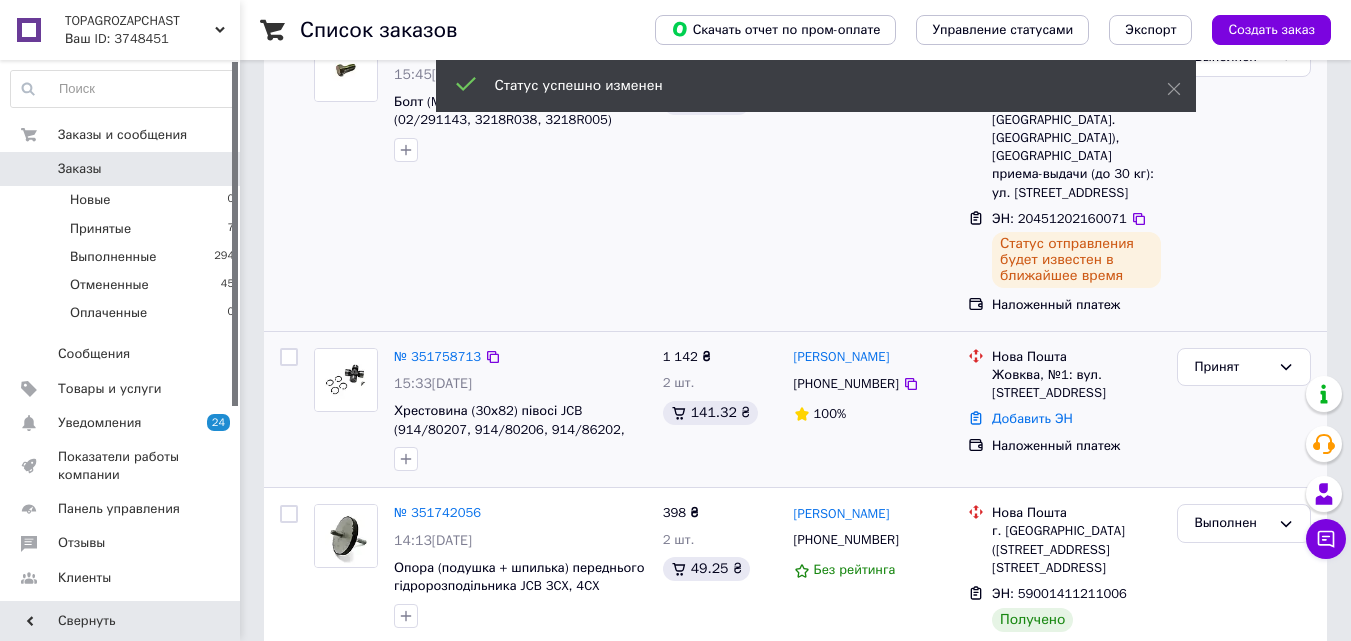scroll, scrollTop: 400, scrollLeft: 0, axis: vertical 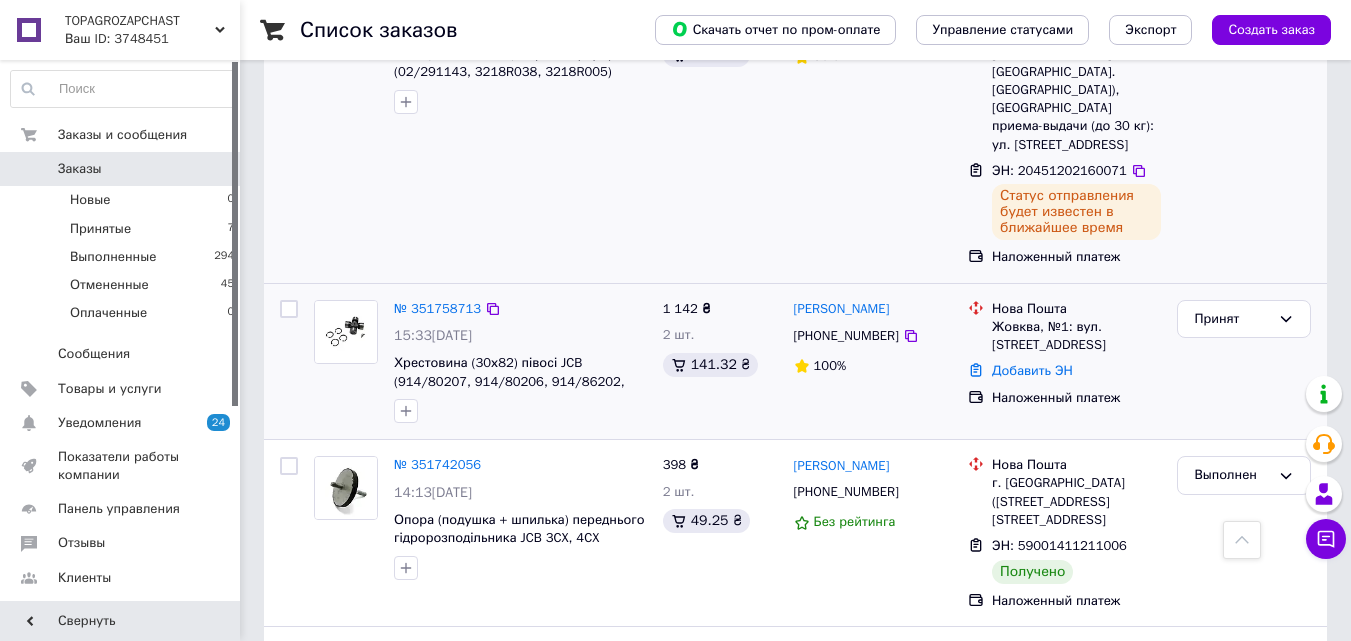 click at bounding box center [346, 362] 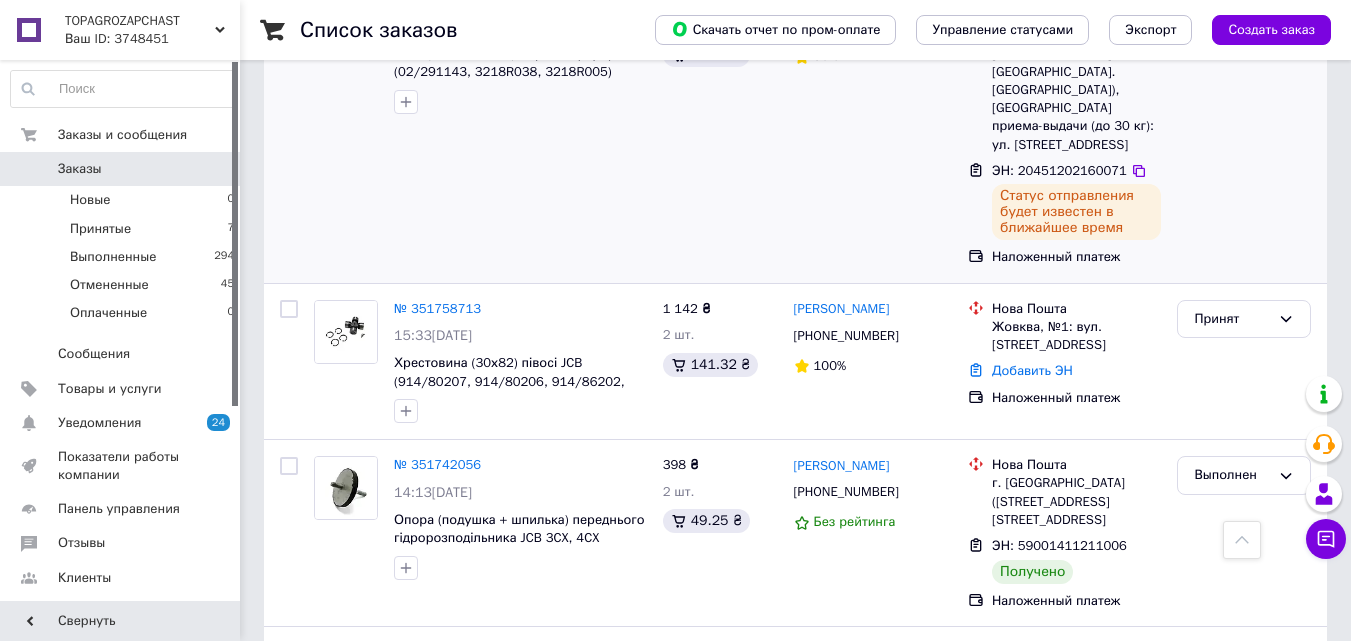 scroll, scrollTop: 0, scrollLeft: 0, axis: both 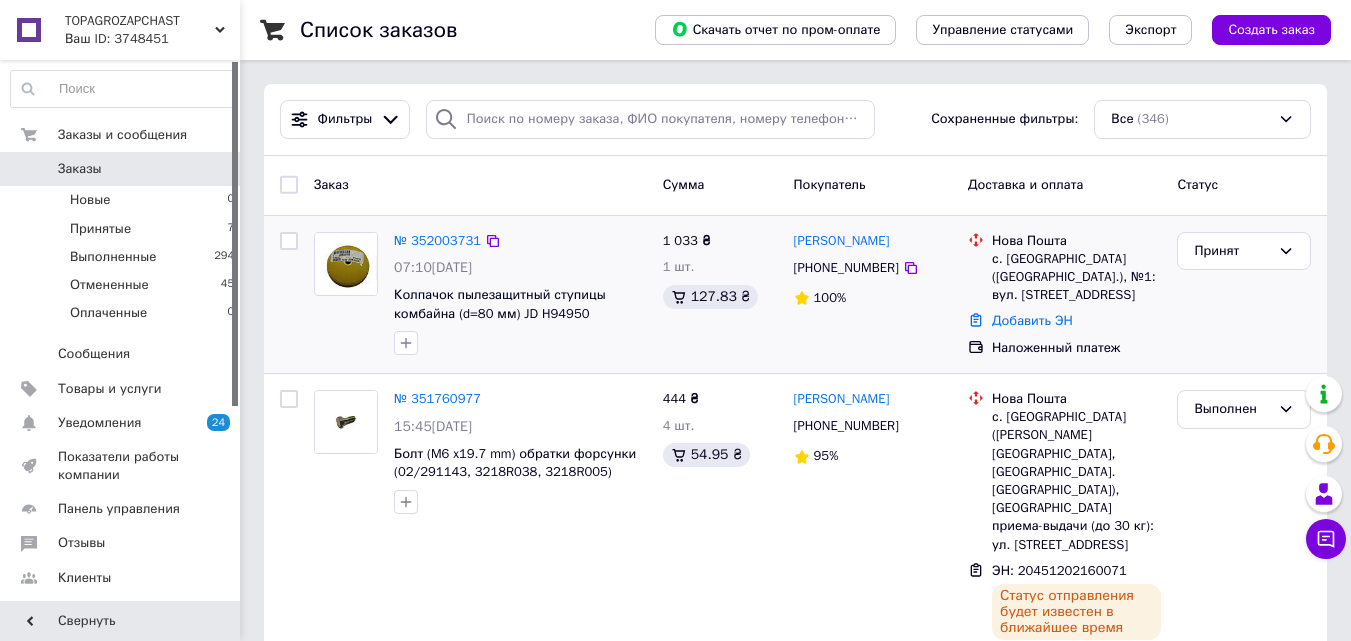click on "№ 352003731" at bounding box center (520, 241) 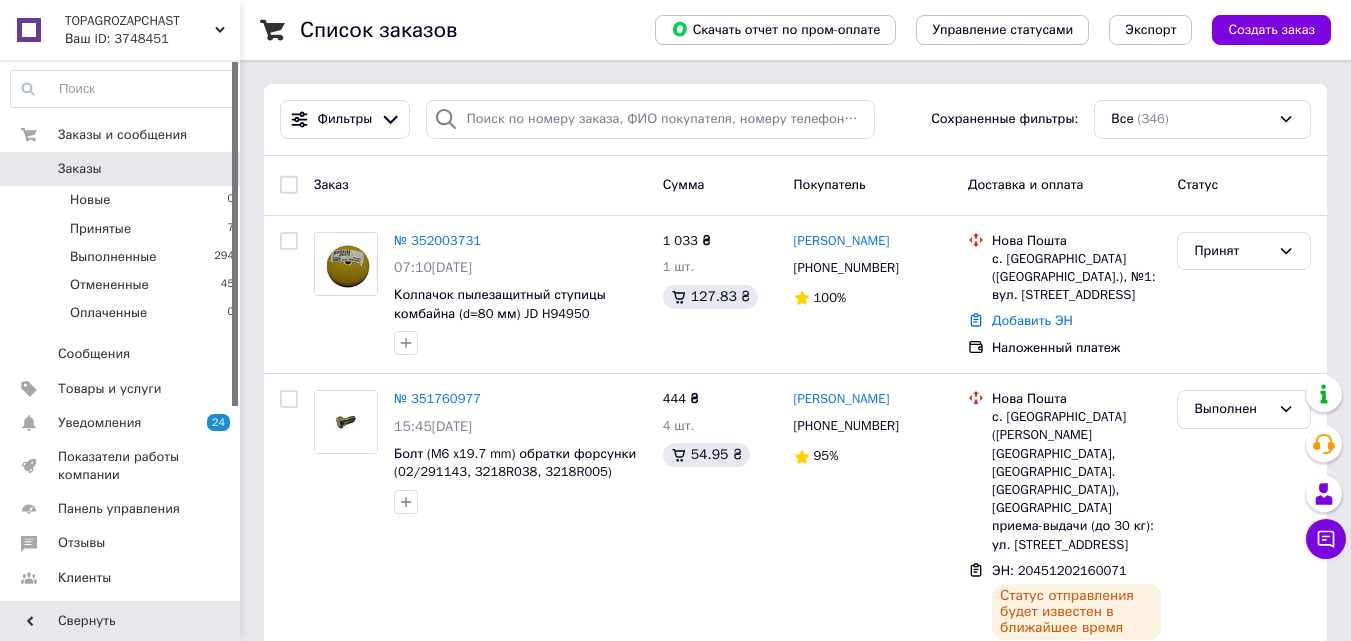click on "Выполнен" at bounding box center [1244, 528] 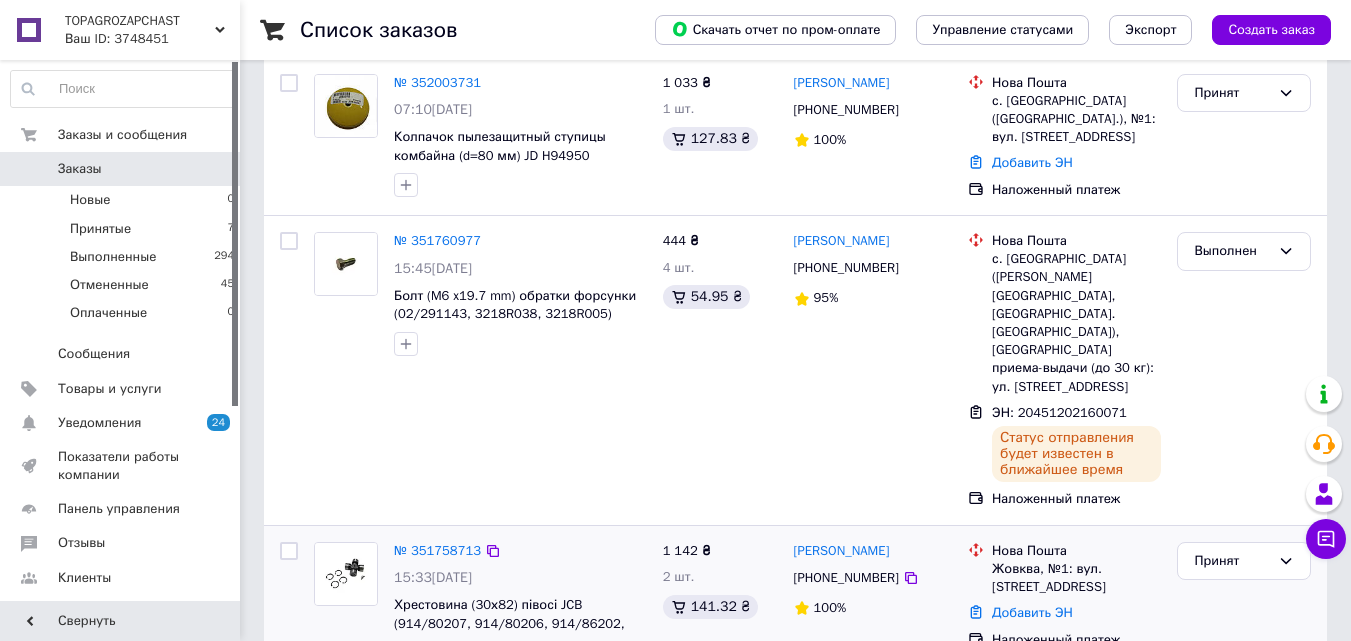 scroll, scrollTop: 300, scrollLeft: 0, axis: vertical 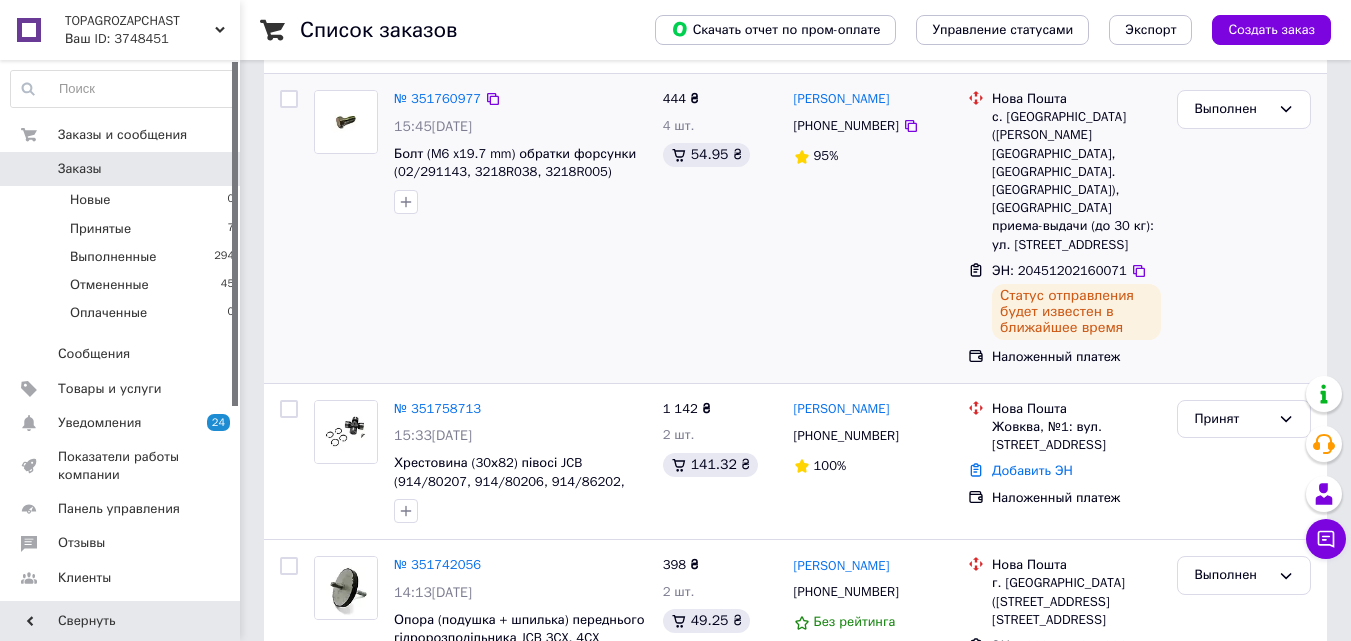 click on "Выполнен" at bounding box center [1244, 228] 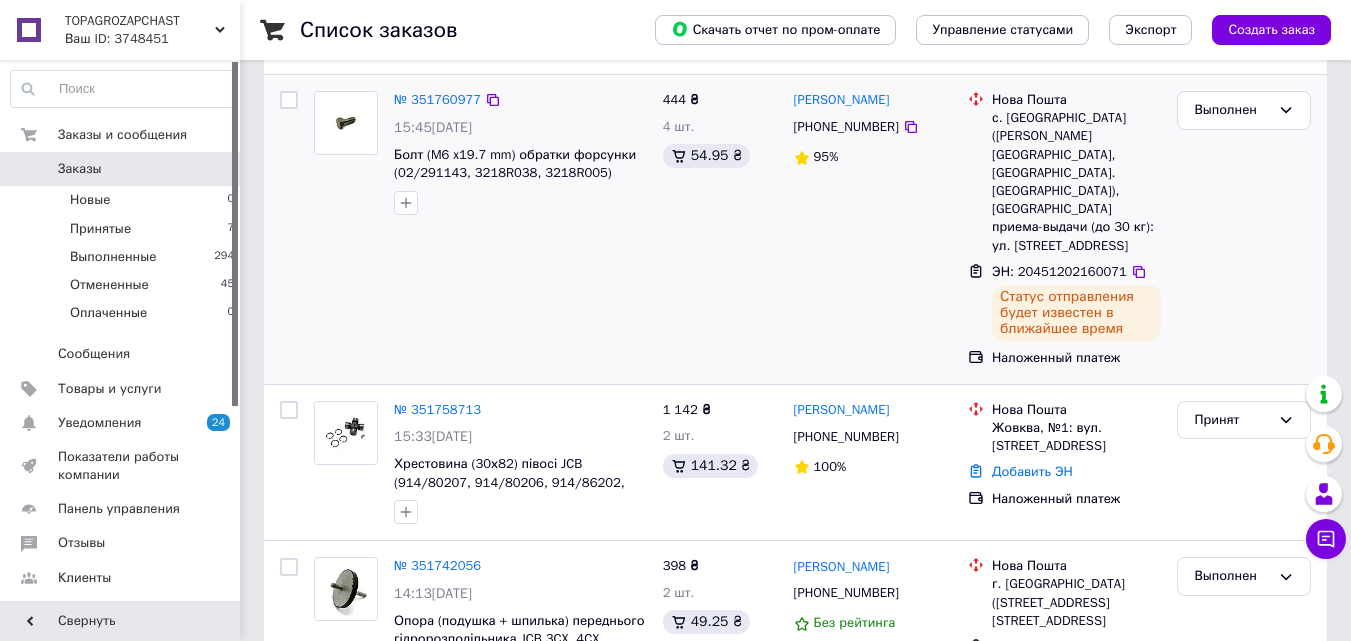 scroll, scrollTop: 400, scrollLeft: 0, axis: vertical 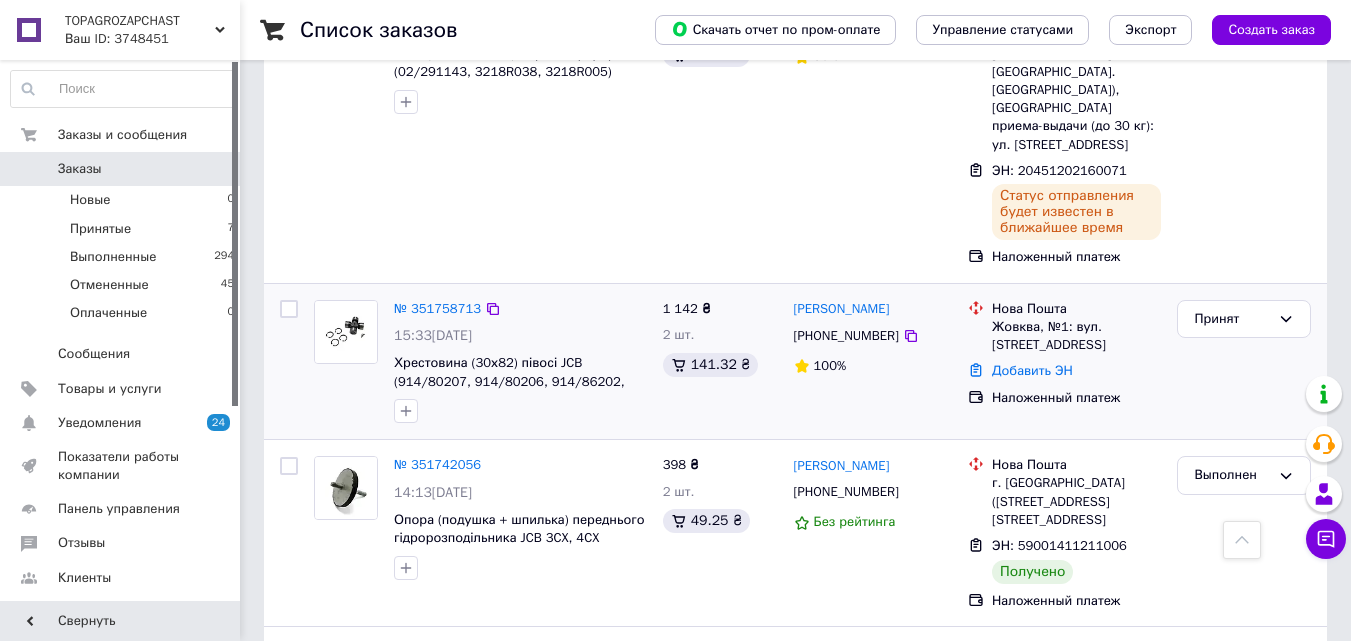 click on "Назар Грицків +380974222253 100%" at bounding box center [873, 362] 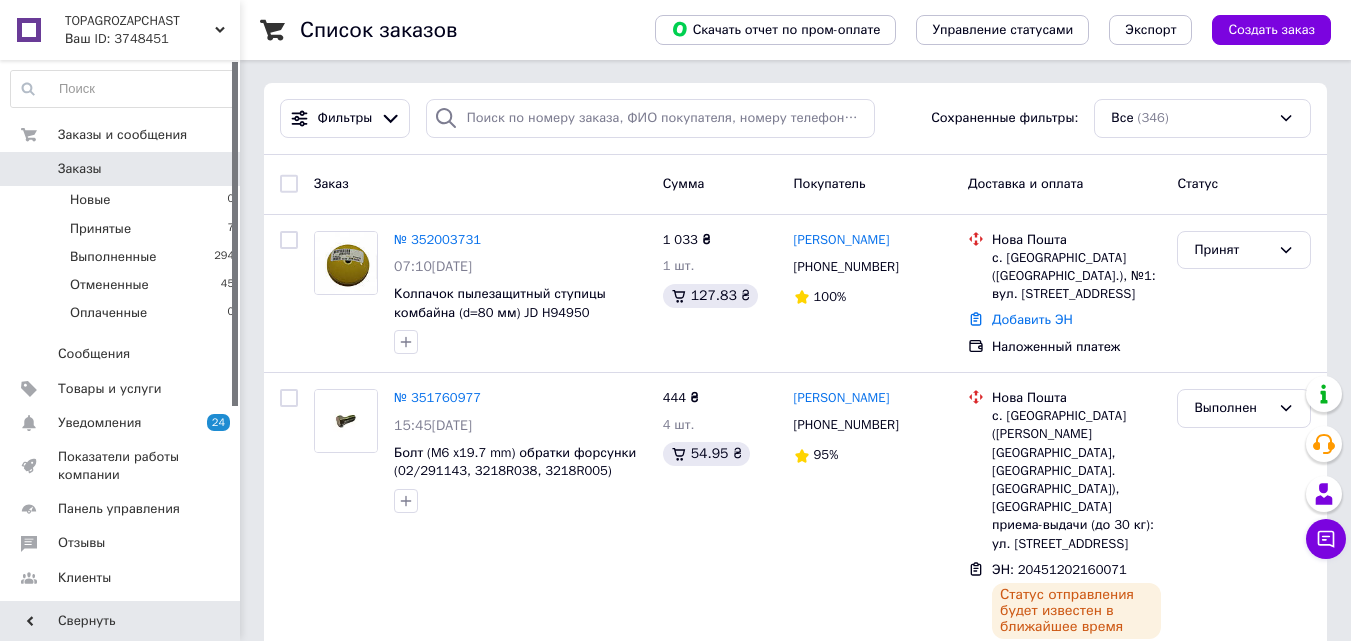 scroll, scrollTop: 0, scrollLeft: 0, axis: both 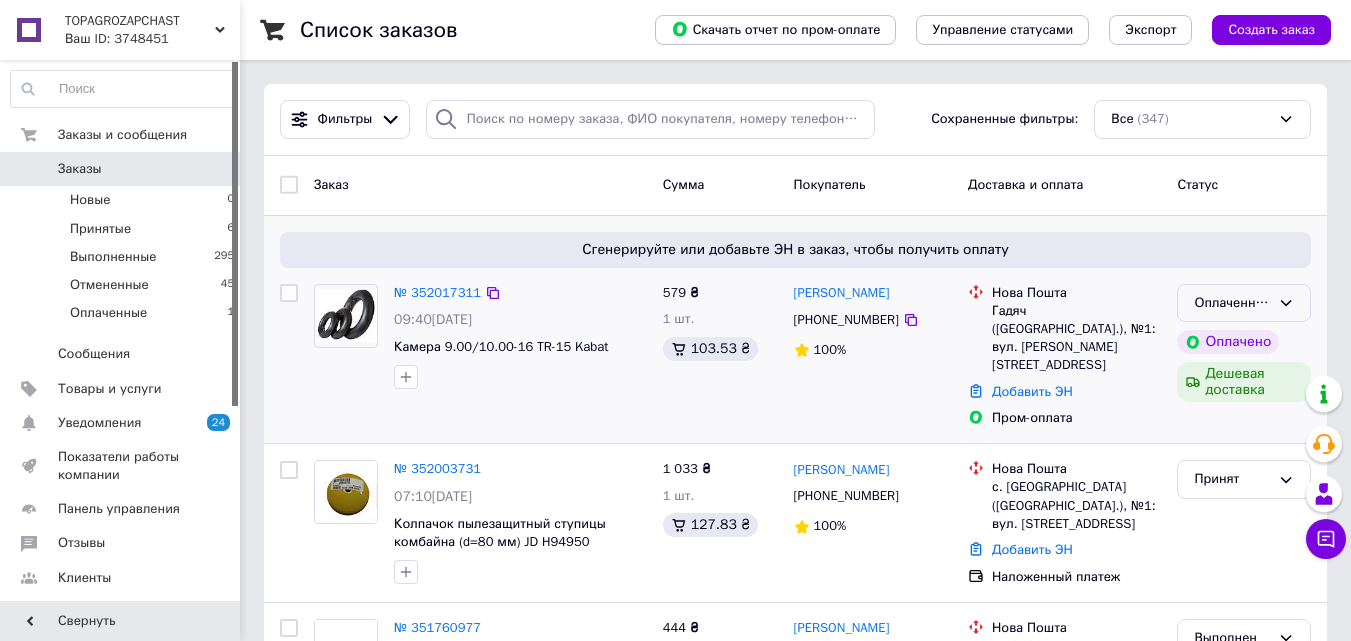 click 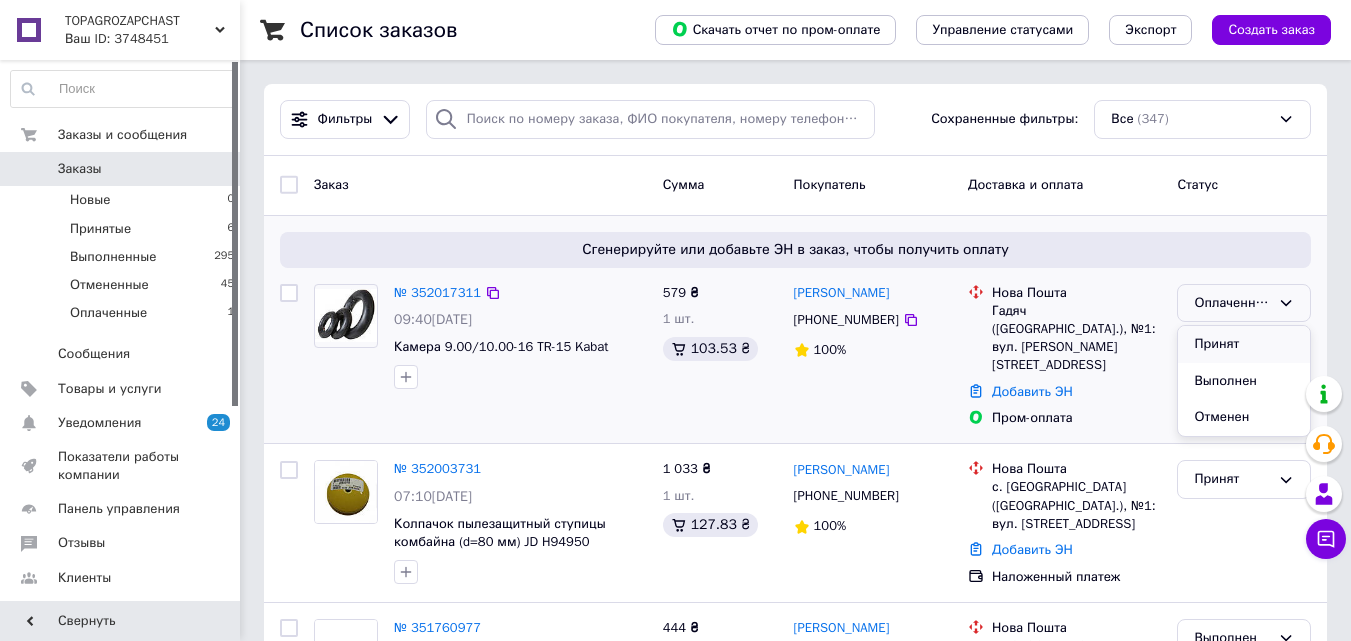 click on "Принят" at bounding box center [1244, 344] 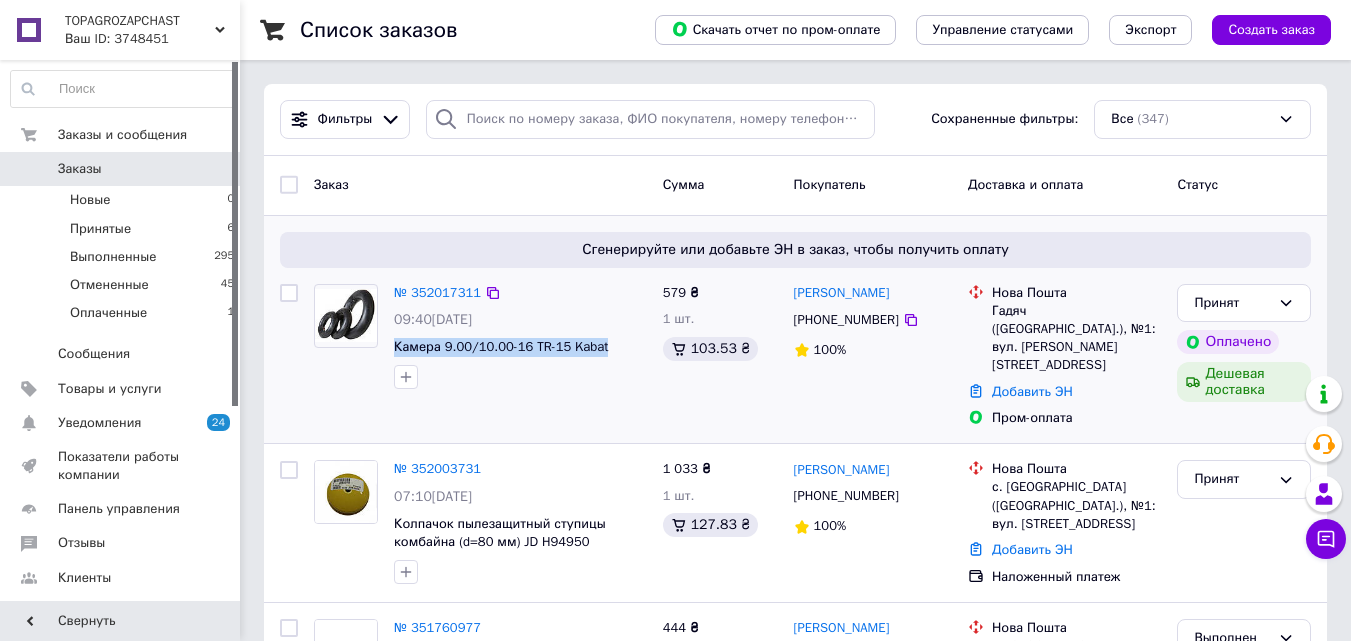 drag, startPoint x: 605, startPoint y: 344, endPoint x: 393, endPoint y: 349, distance: 212.05896 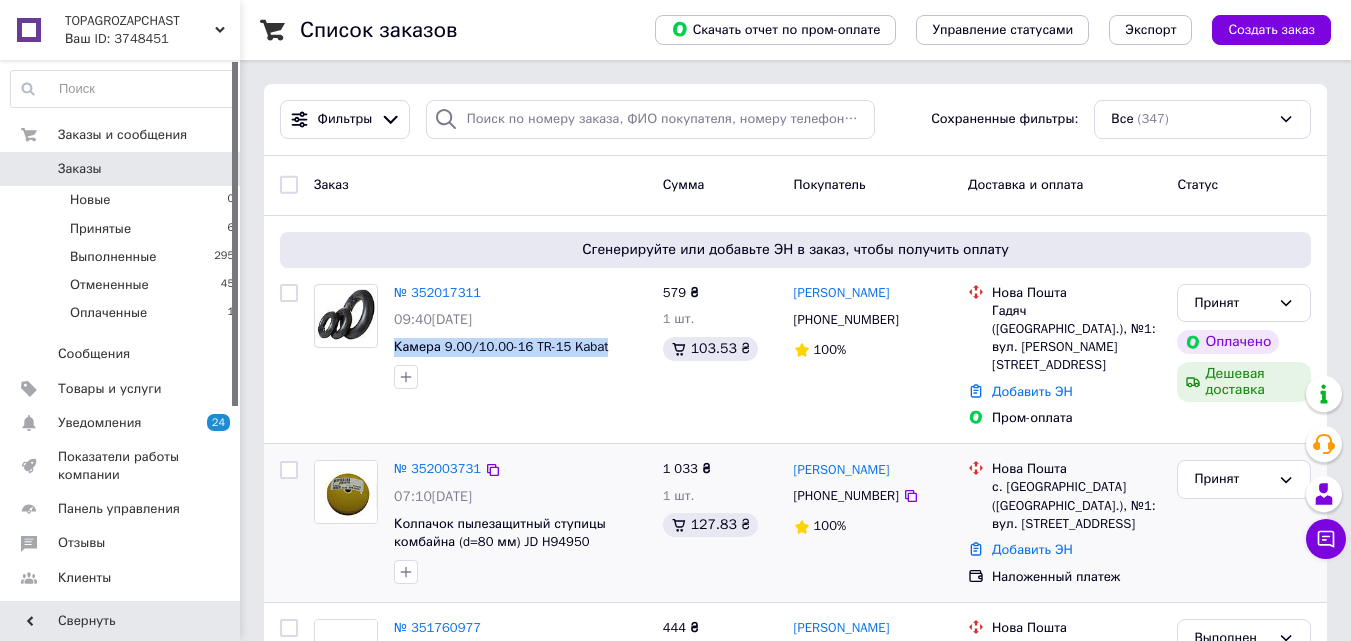 copy on "Камера 9.00/10.00-16 TR-15 Kabat" 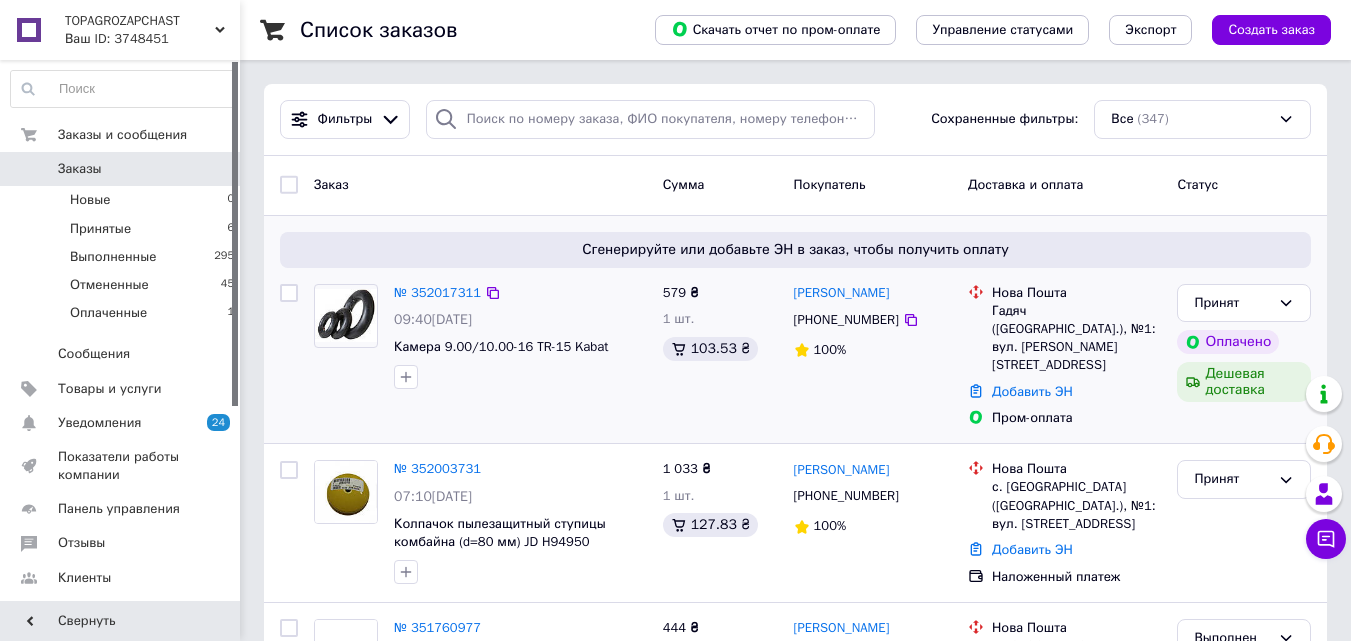 click on "Антон Дмитренко +380505003520 100%" at bounding box center [873, 356] 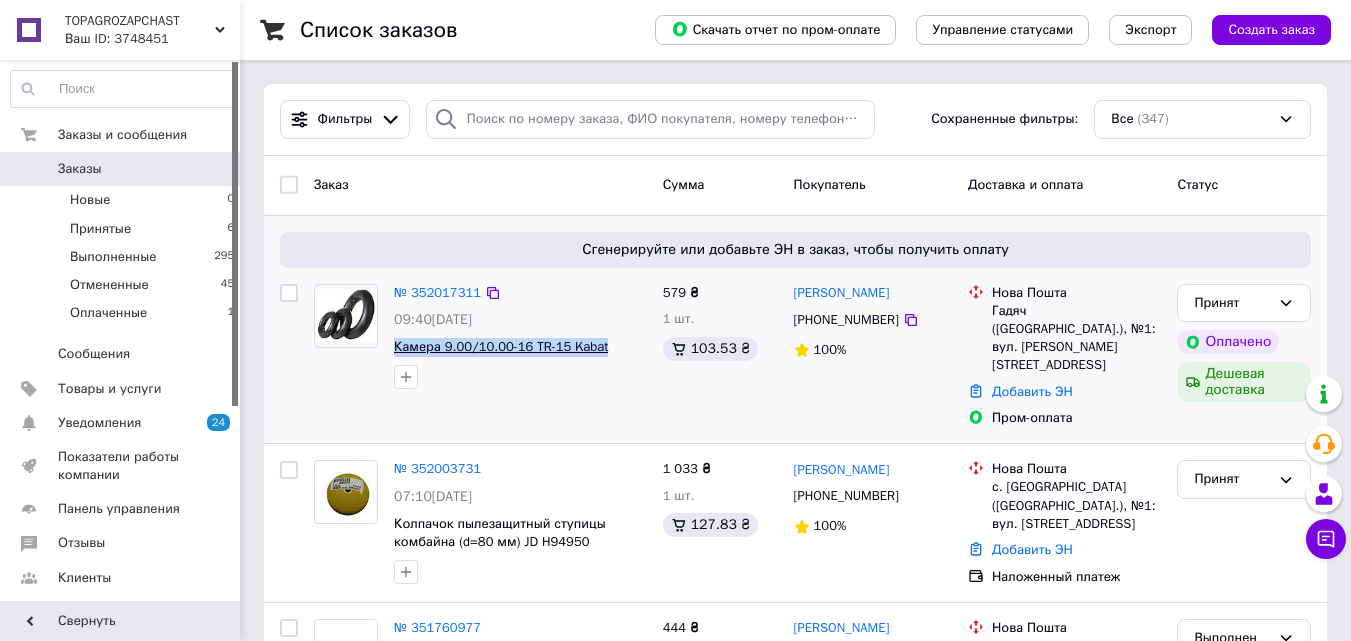 drag, startPoint x: 610, startPoint y: 348, endPoint x: 395, endPoint y: 352, distance: 215.0372 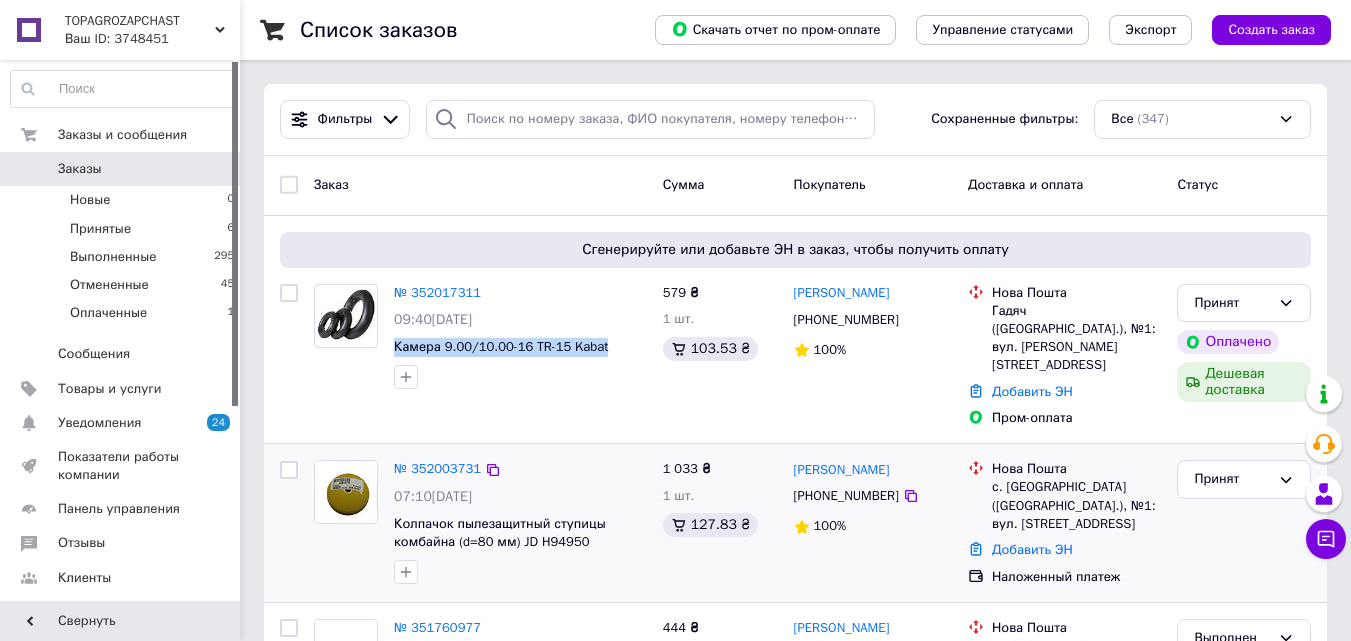 copy on "Камера 9.00/10.00-16 TR-15 Kabat" 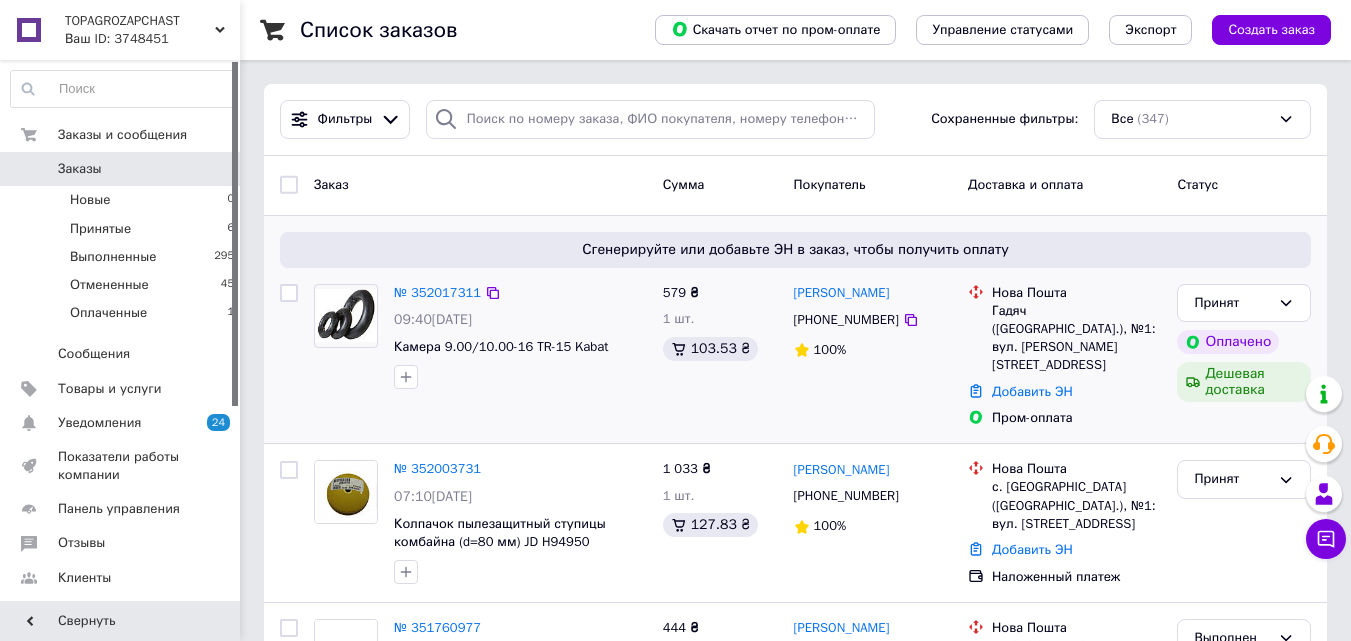 click at bounding box center (520, 377) 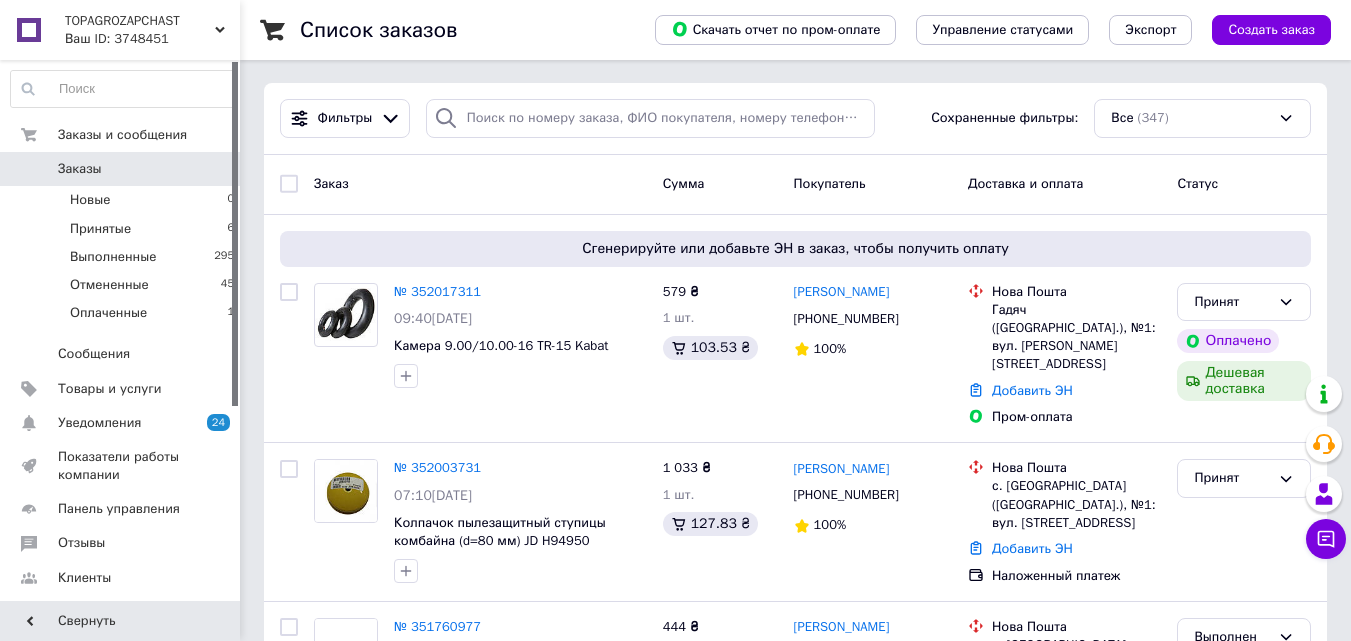scroll, scrollTop: 0, scrollLeft: 0, axis: both 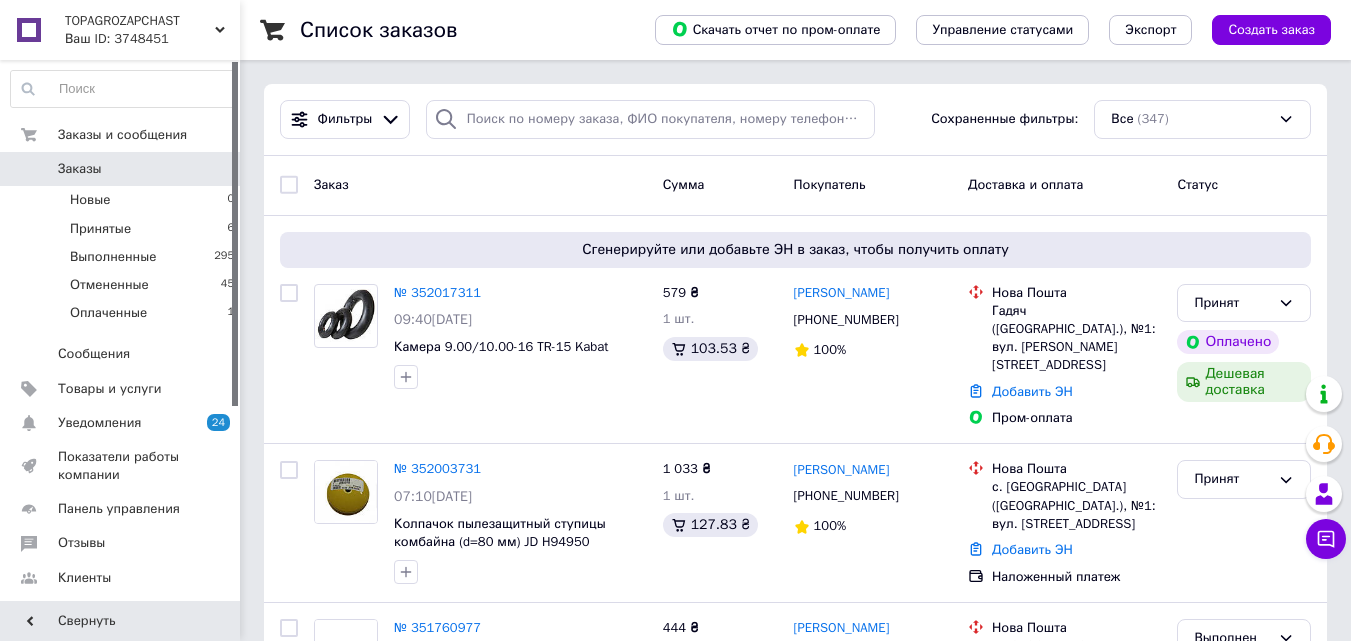 click at bounding box center (123, 89) 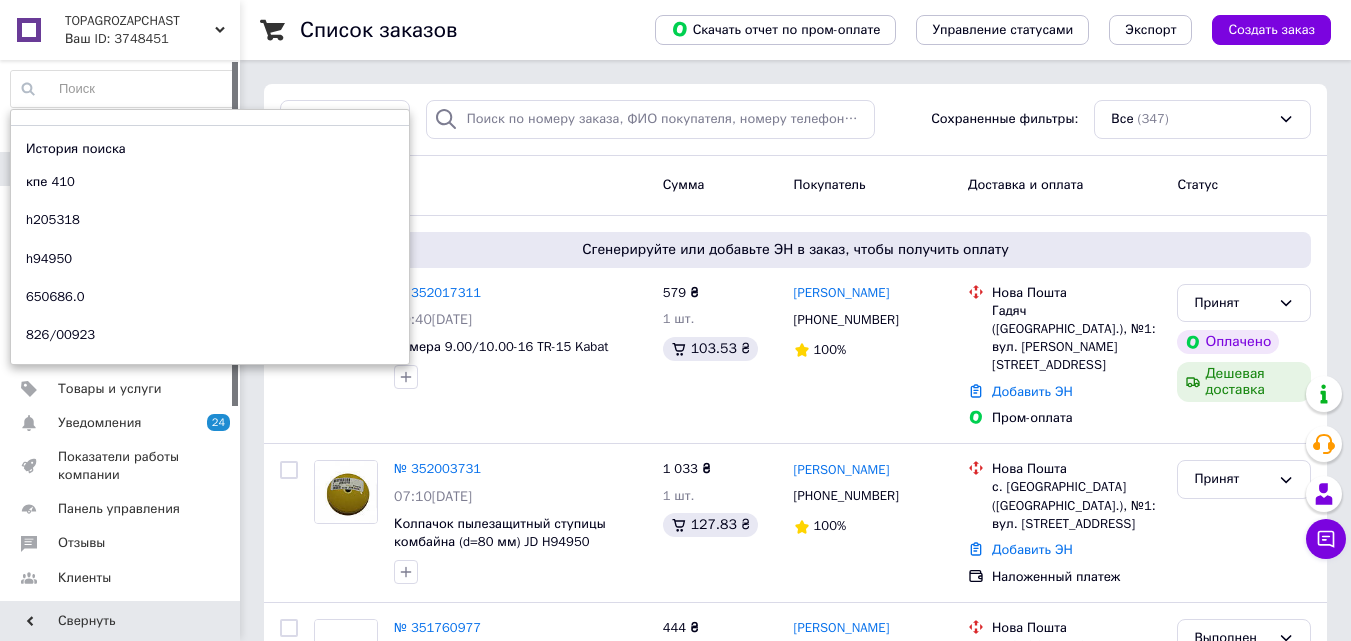 paste on "48061445" 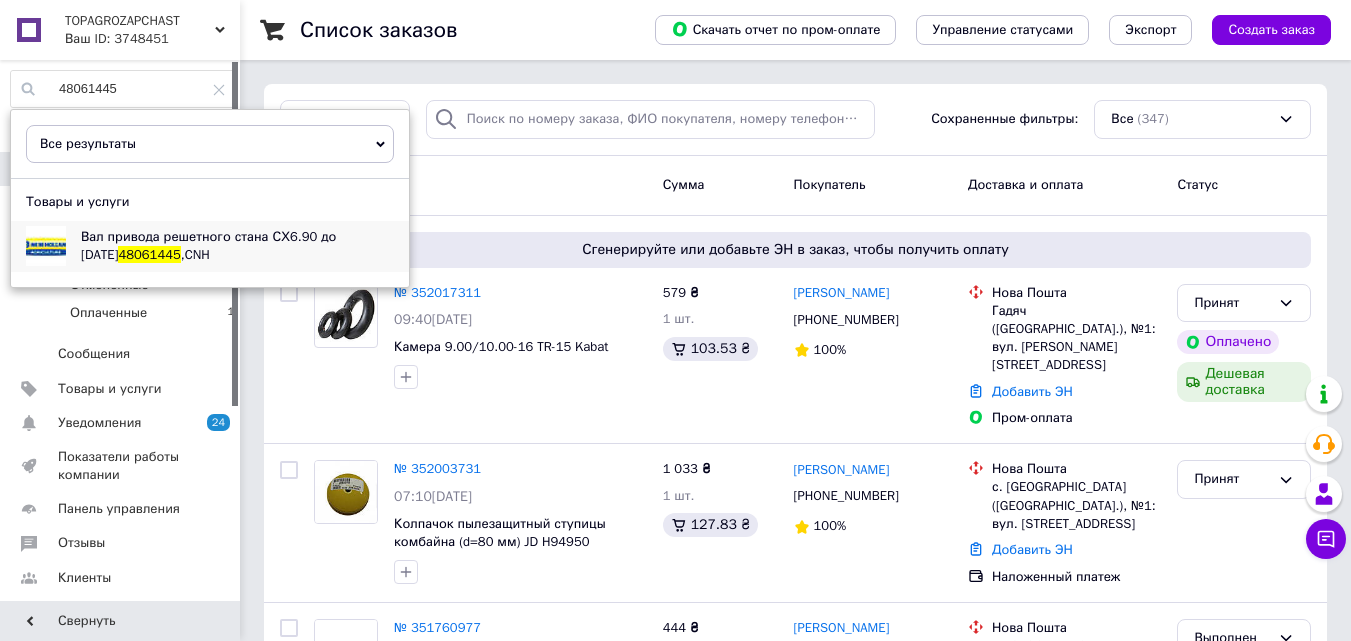 type on "48061445" 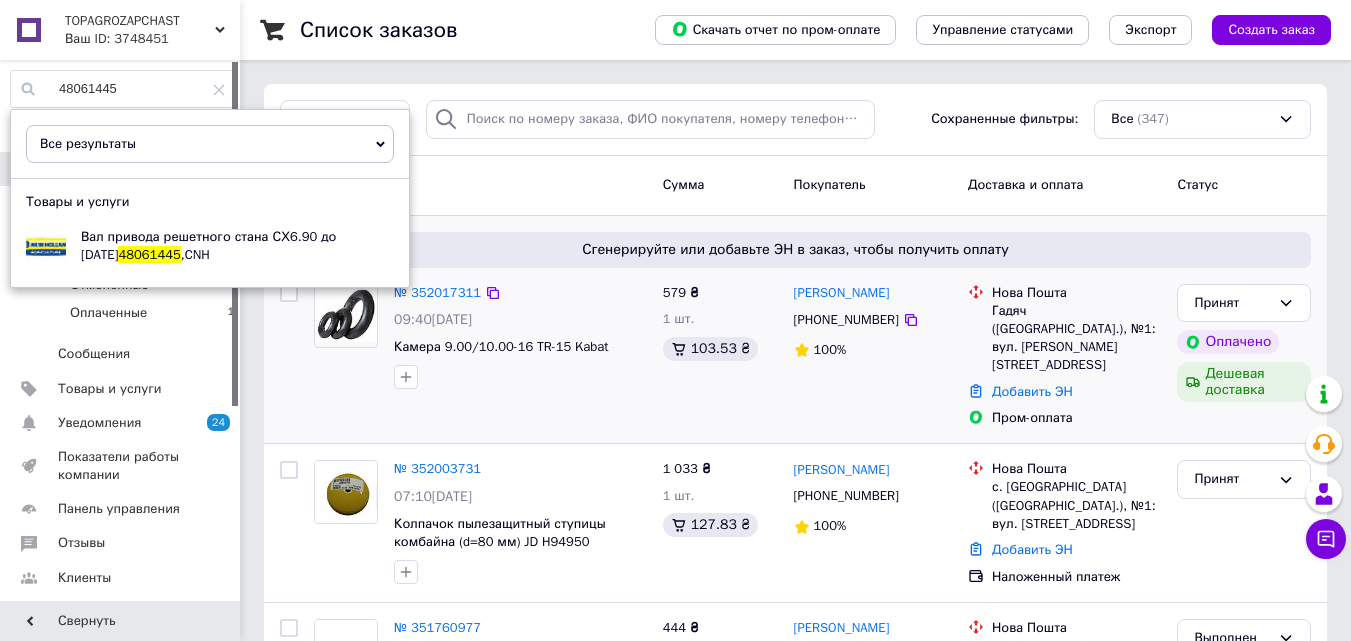click at bounding box center [520, 377] 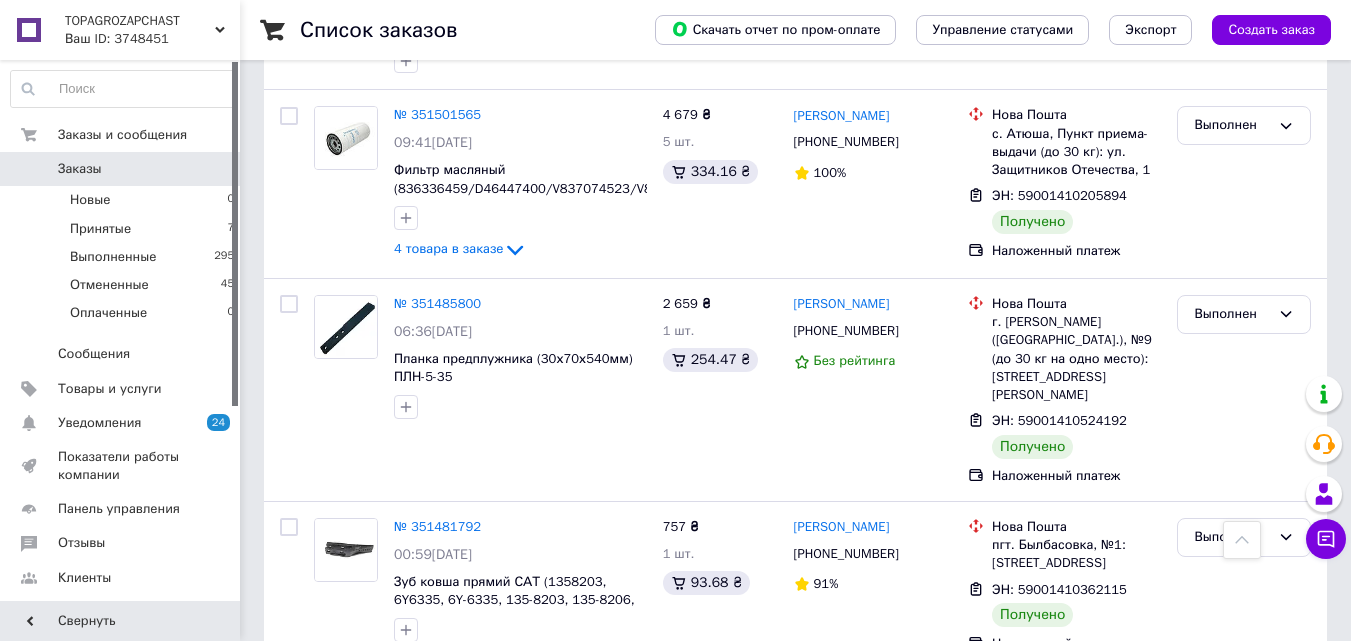 scroll, scrollTop: 1500, scrollLeft: 0, axis: vertical 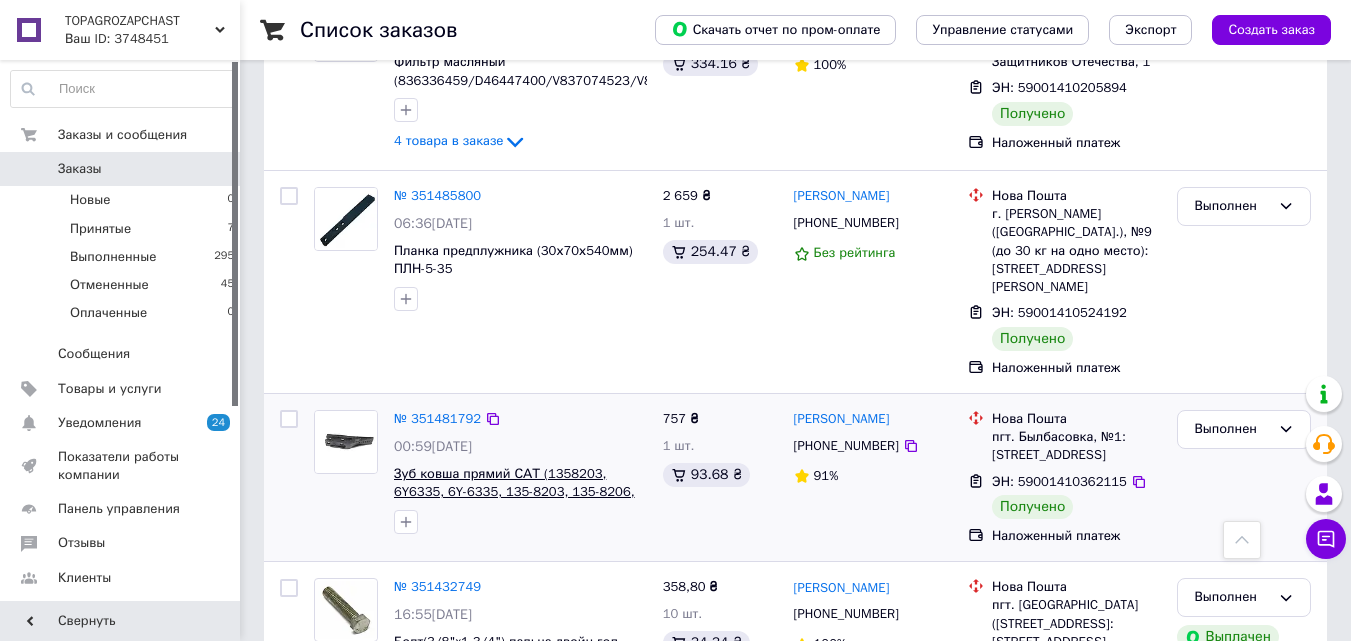 click on "Зуб ковша прямий САТ (1358203, 6Y6335, 6Y-6335, 135-8203, 135-8206, 9W1879, 9W-1879) NEXGEN 6Y6335" at bounding box center [514, 492] 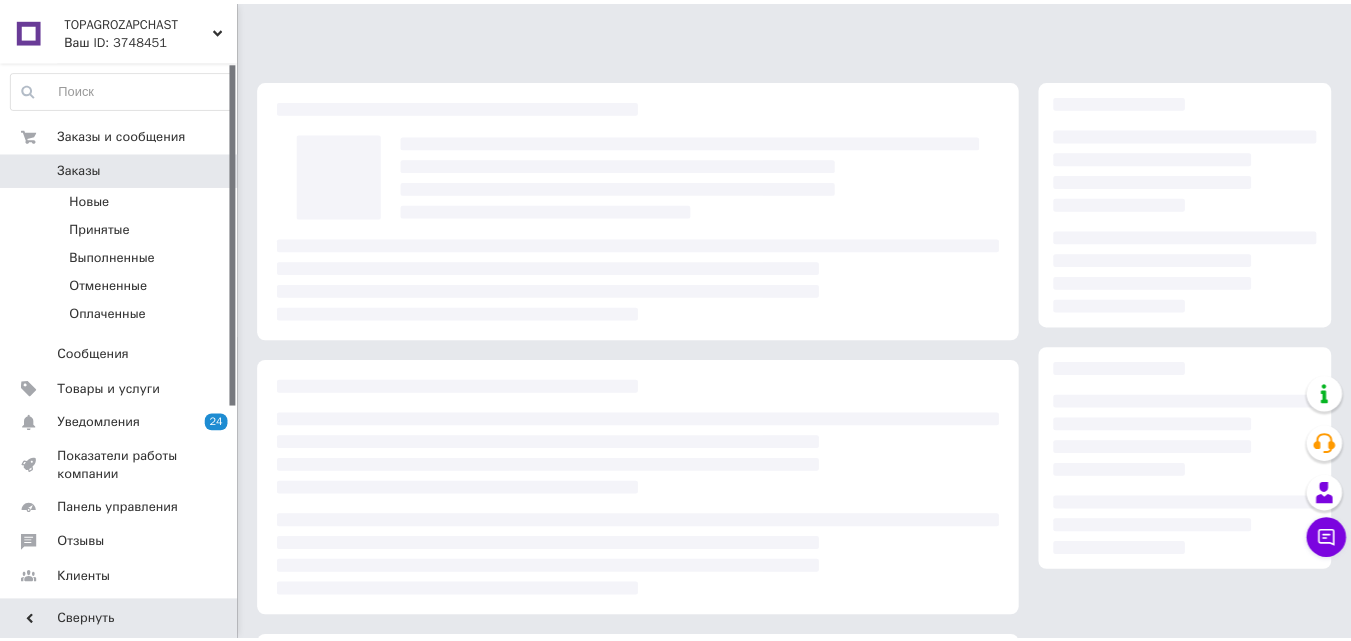 scroll, scrollTop: 0, scrollLeft: 0, axis: both 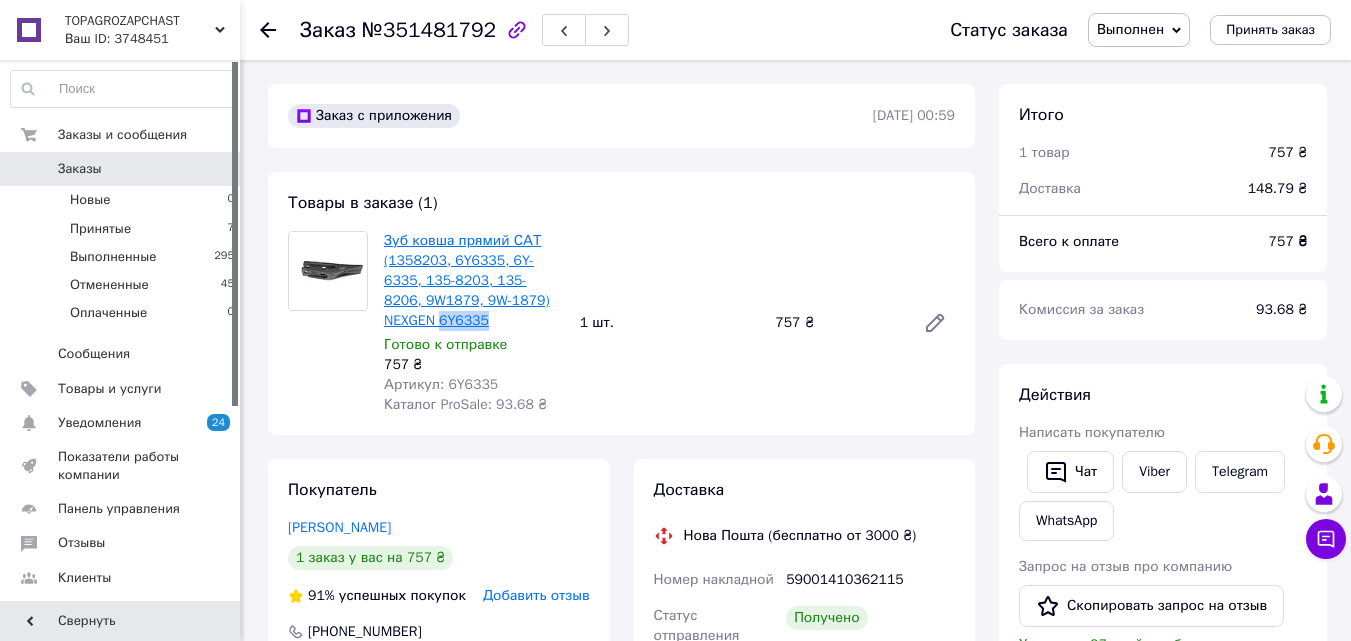drag, startPoint x: 435, startPoint y: 318, endPoint x: 384, endPoint y: 318, distance: 51 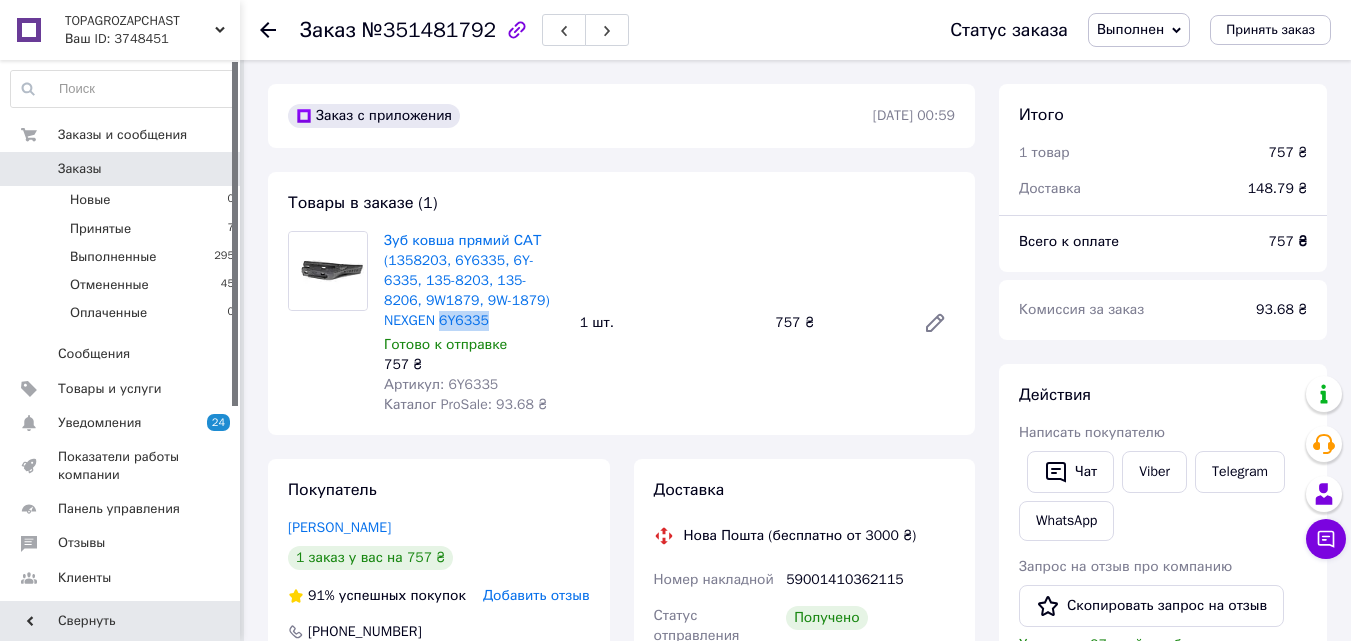 copy on "6Y6335" 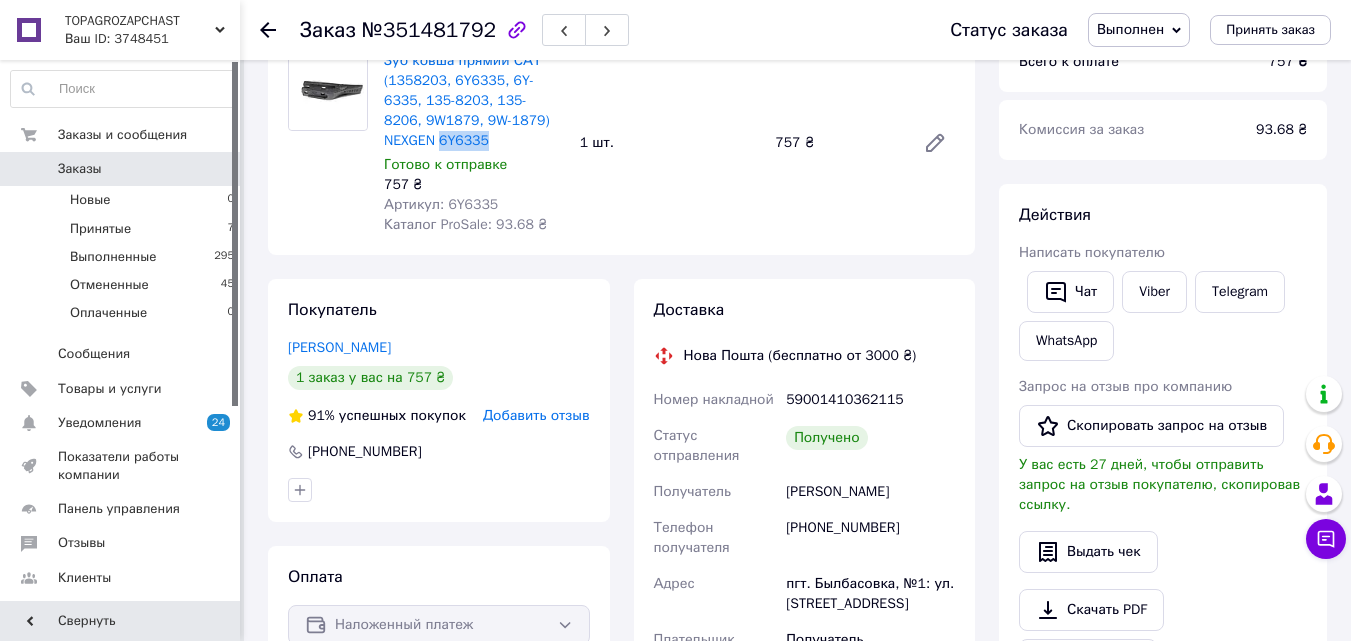 scroll, scrollTop: 300, scrollLeft: 0, axis: vertical 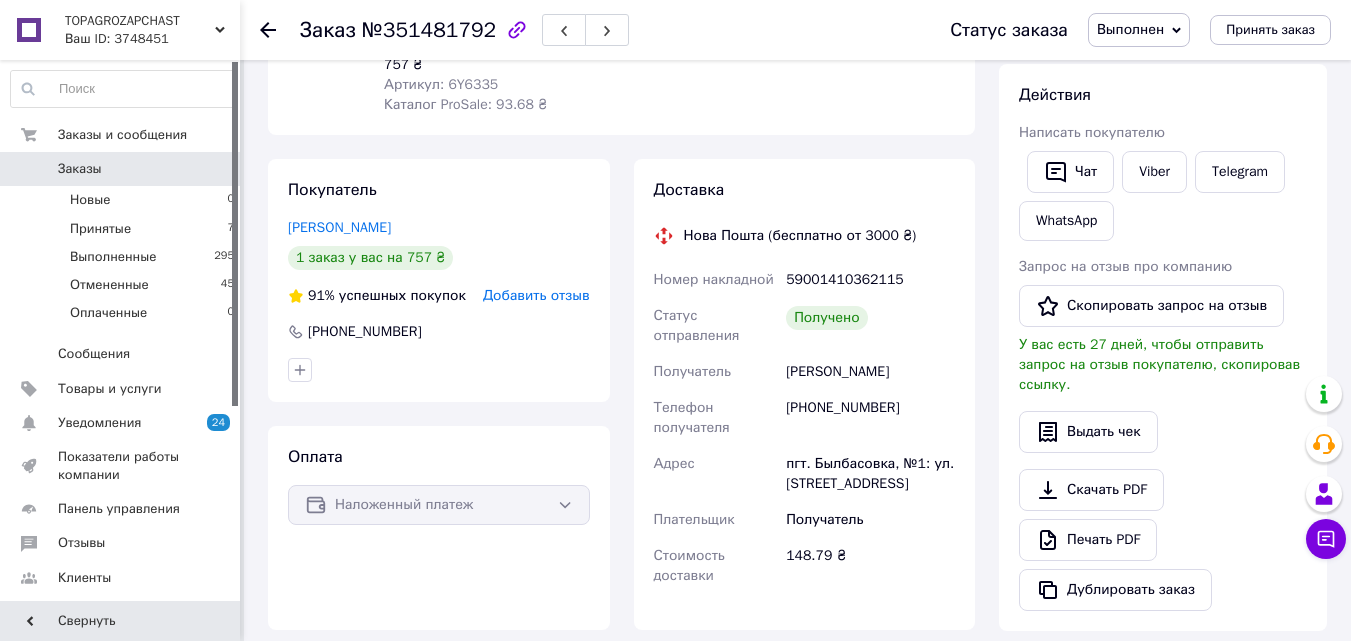 click on "Заказы" at bounding box center [80, 169] 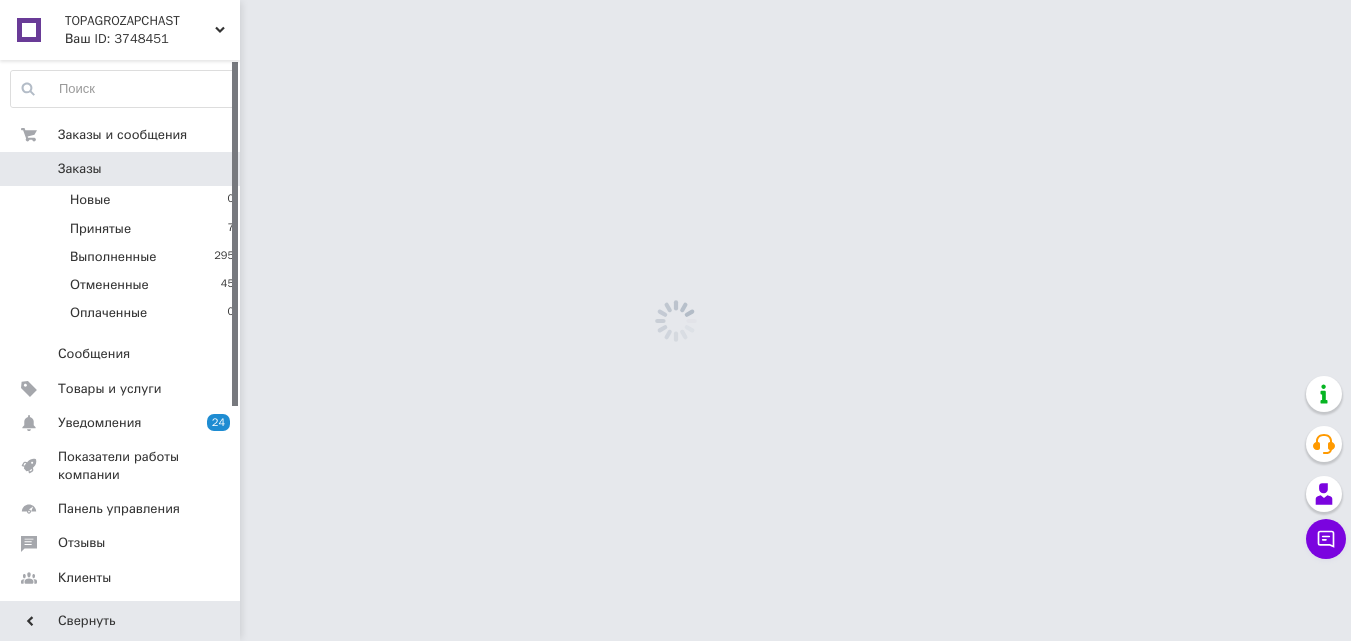 scroll, scrollTop: 0, scrollLeft: 0, axis: both 